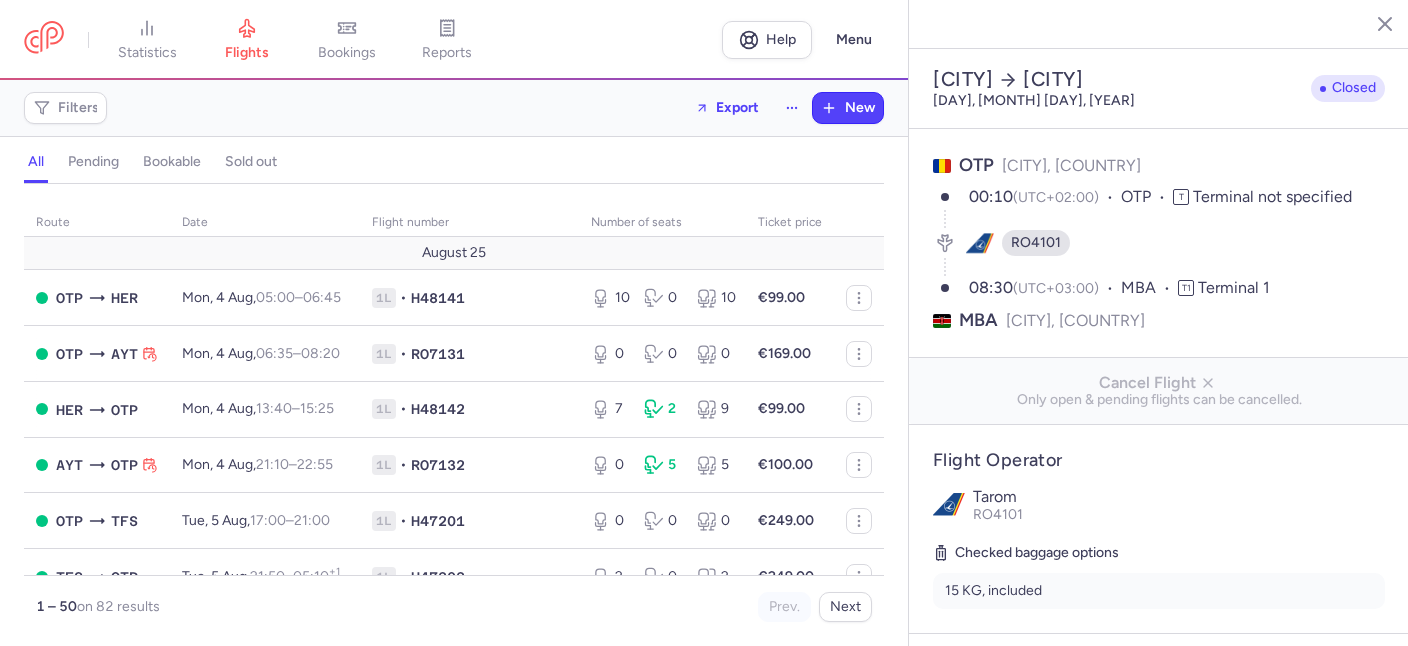 select on "hours" 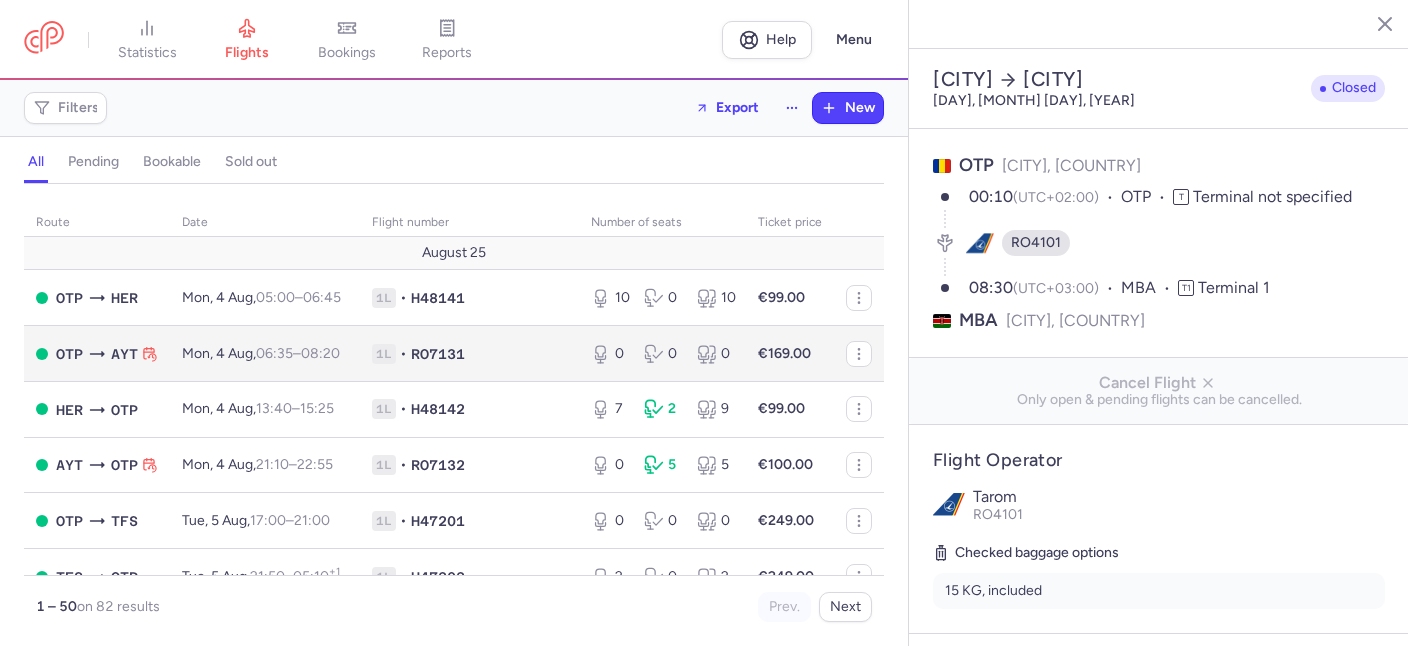 scroll, scrollTop: 0, scrollLeft: 0, axis: both 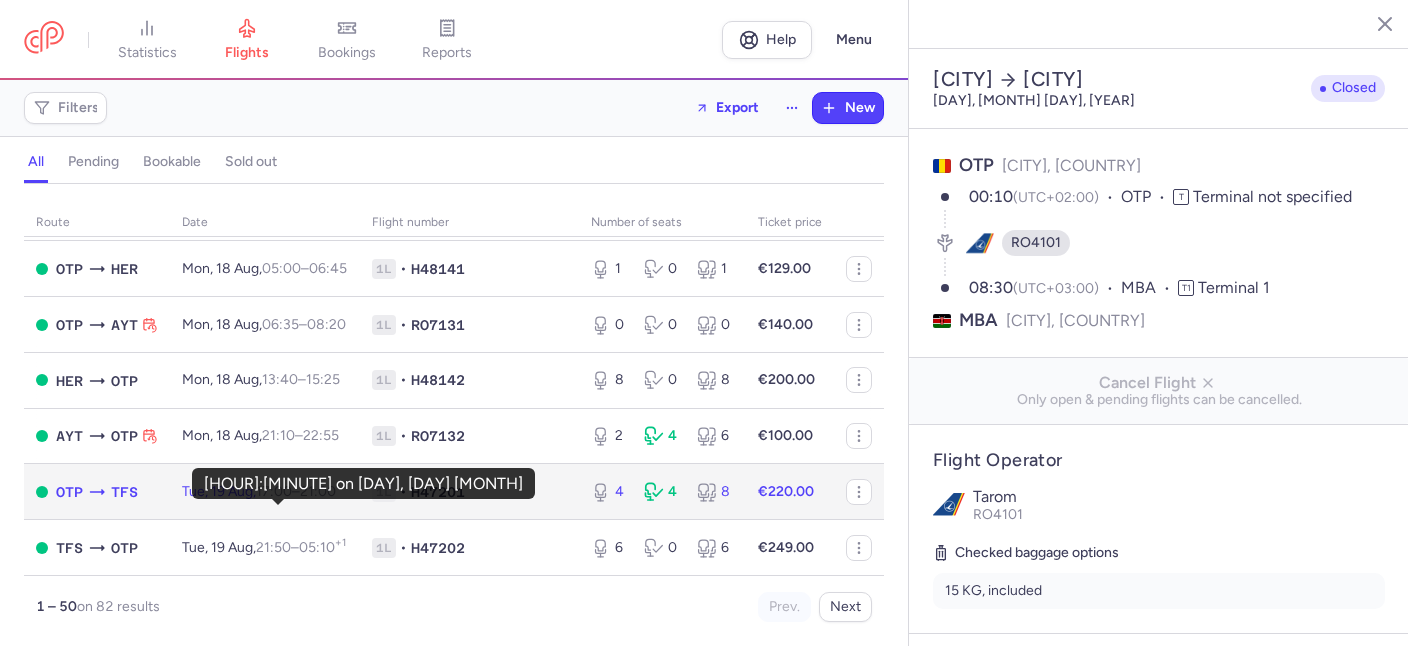click on "17:00" at bounding box center (274, 491) 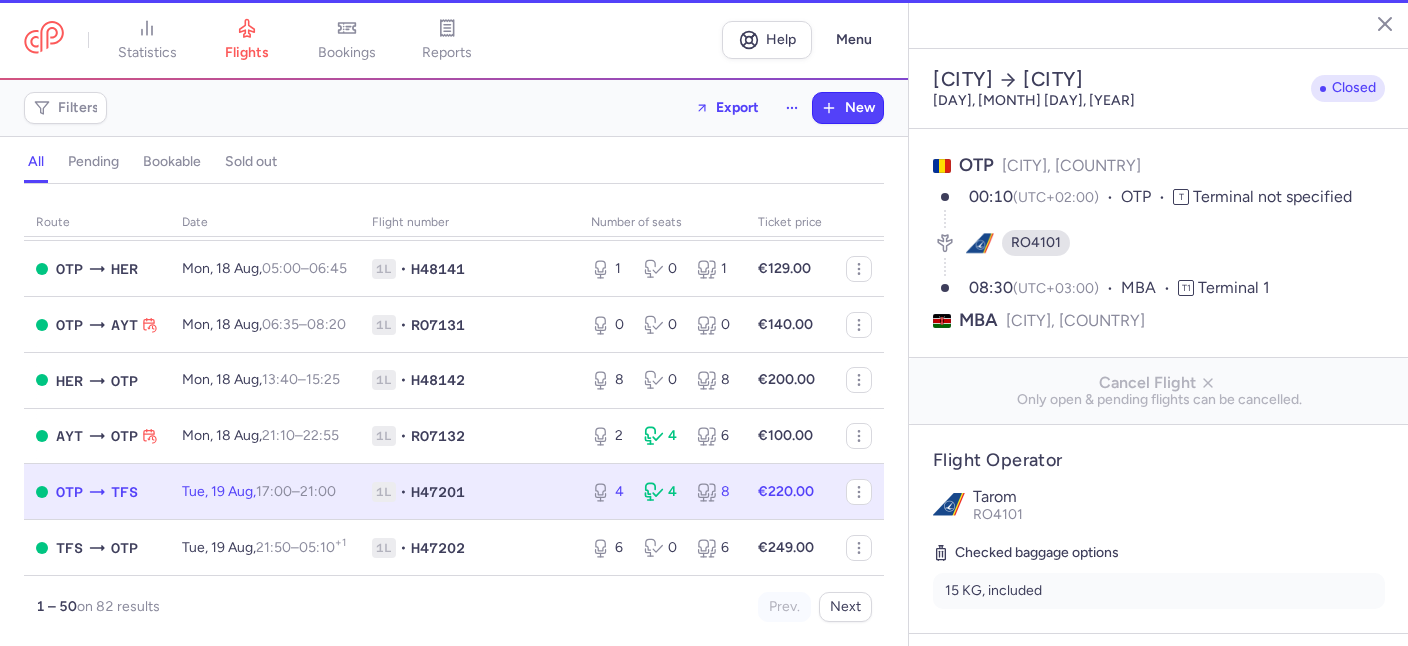 type on "2" 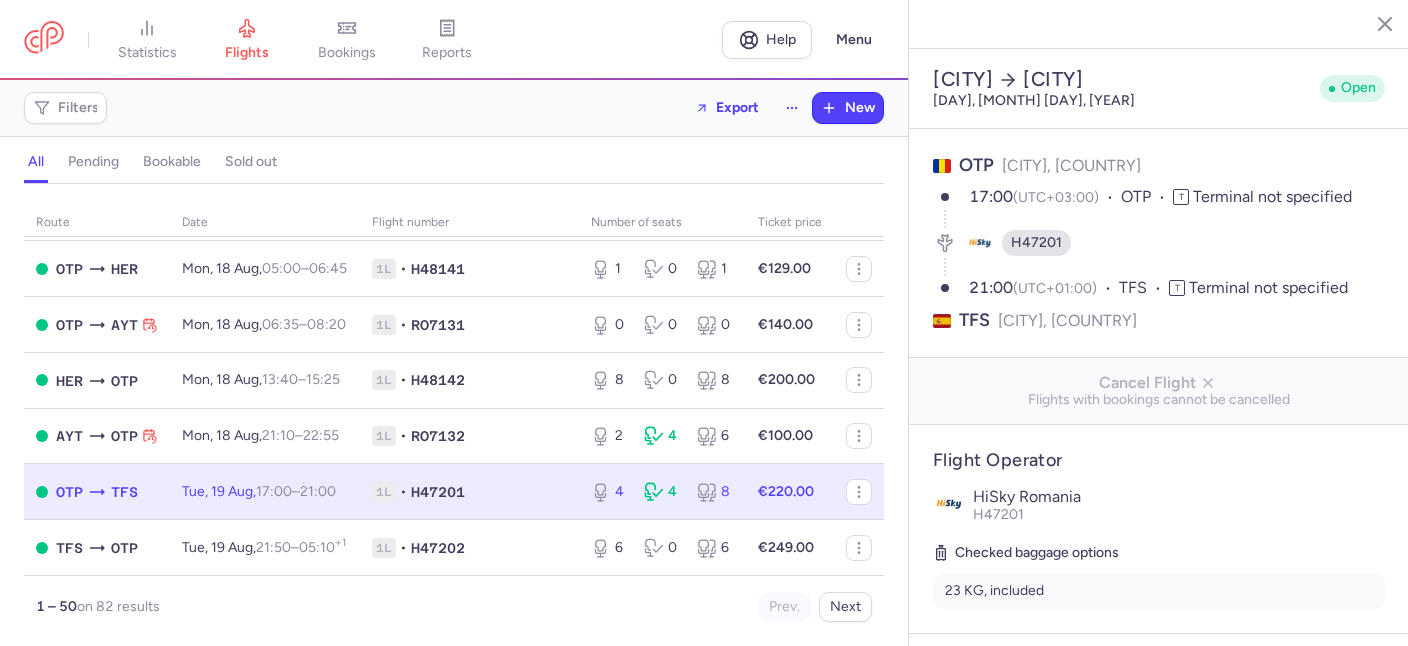 scroll, scrollTop: 572, scrollLeft: 0, axis: vertical 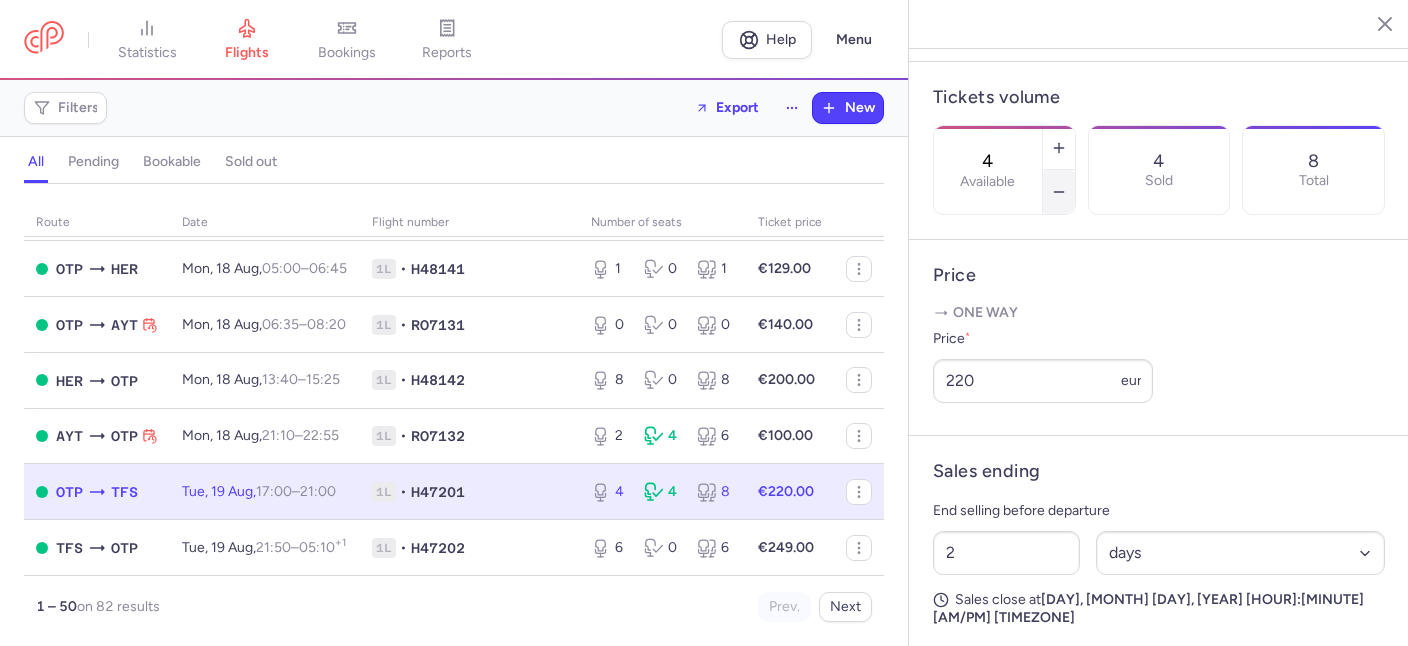 click 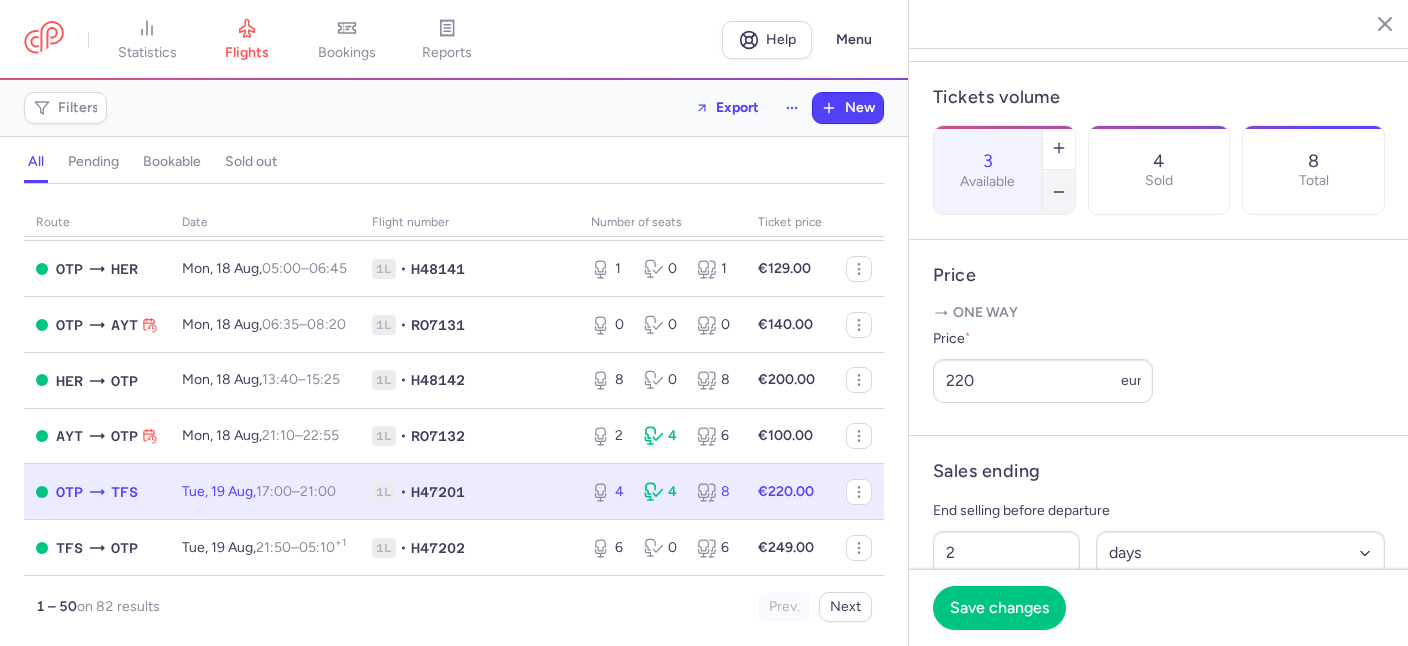 click 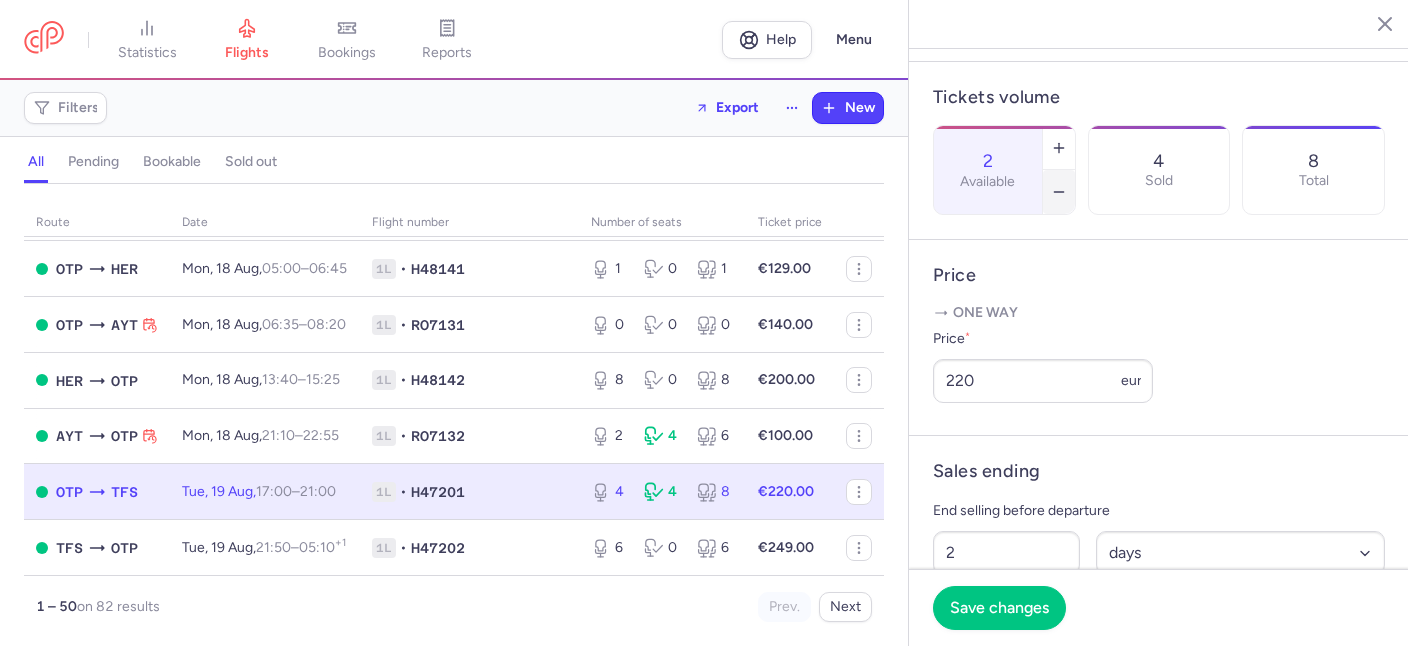 click 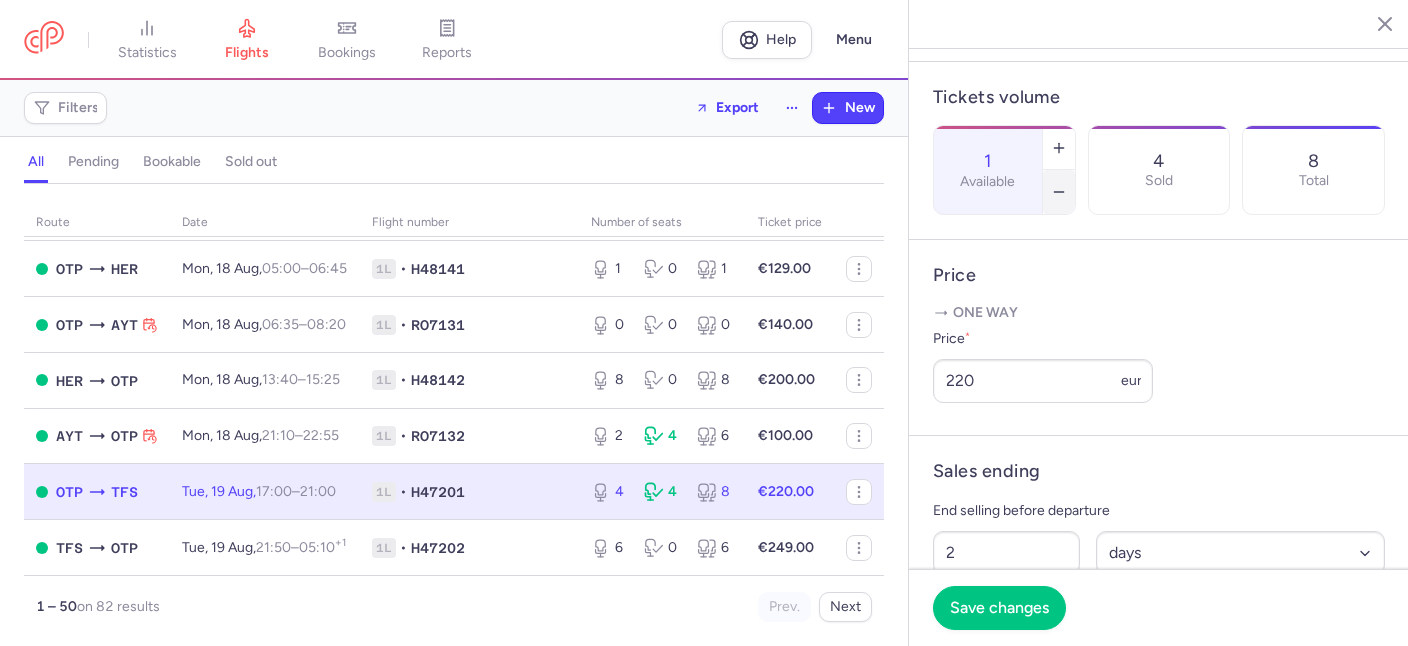 click 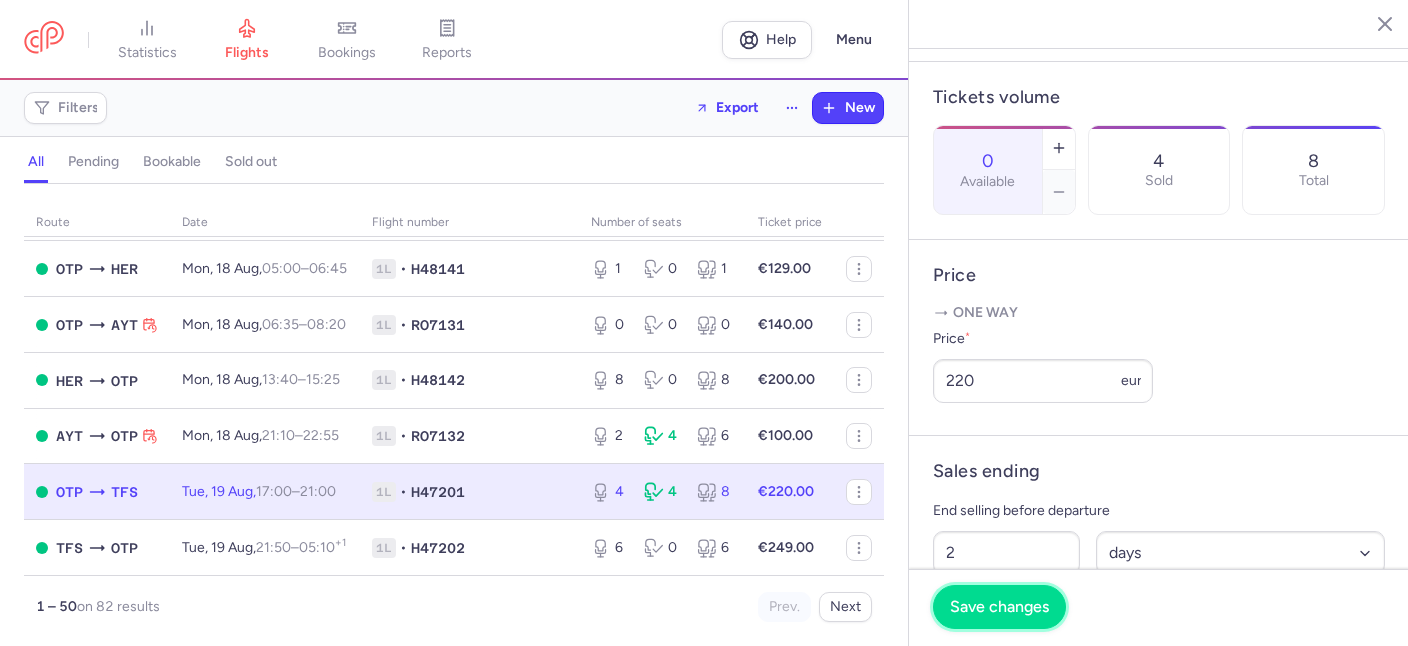 click on "Save changes" at bounding box center (999, 607) 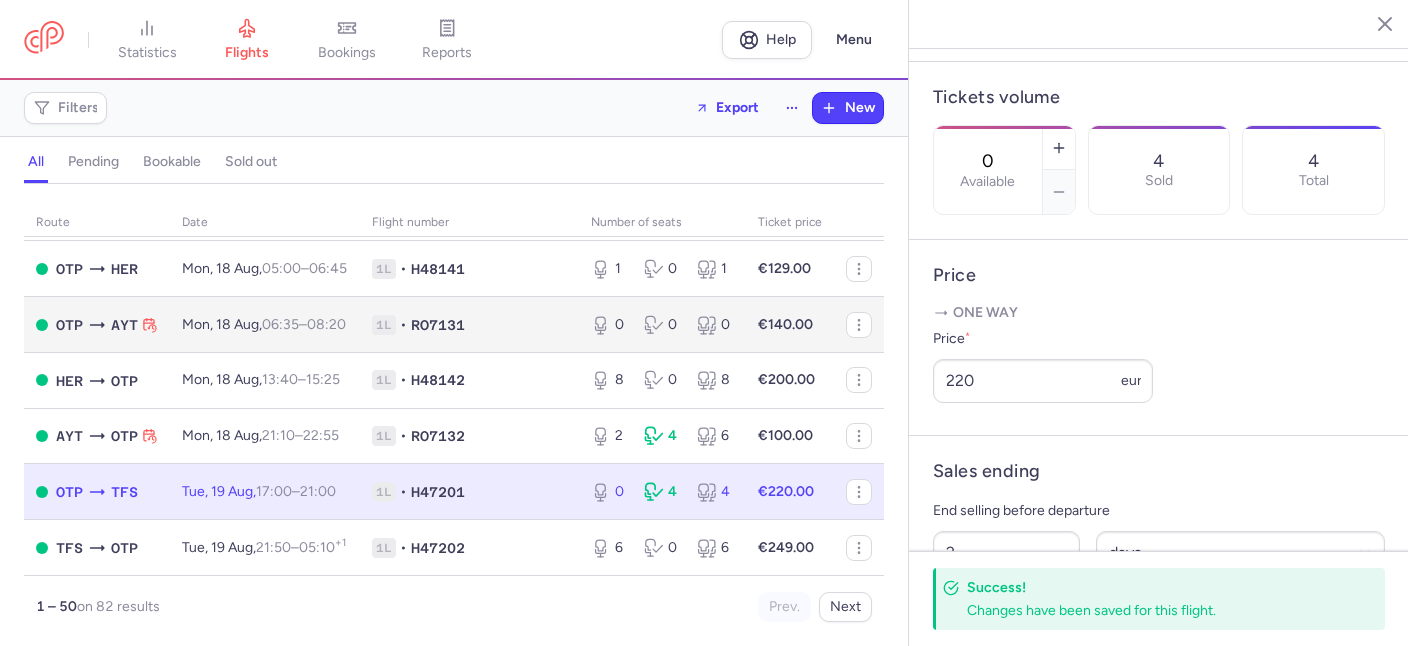 scroll, scrollTop: 1258, scrollLeft: 0, axis: vertical 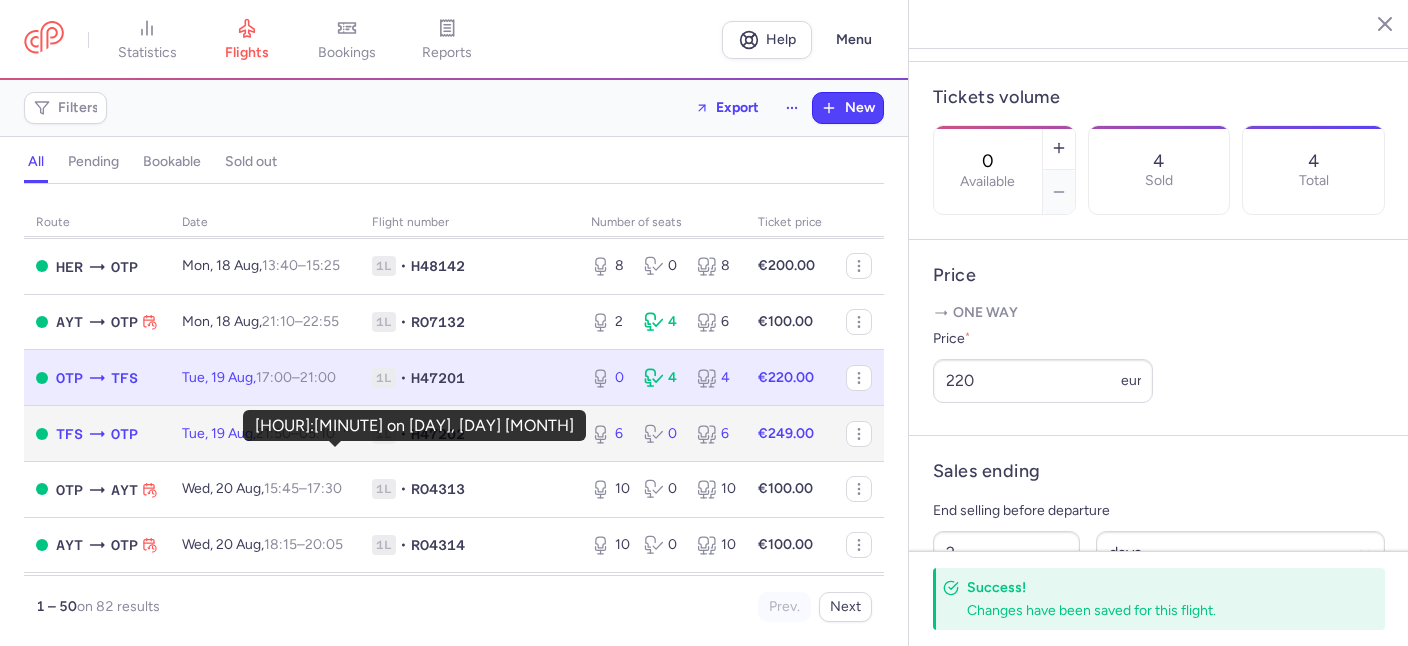 click on "05:10  +1" at bounding box center [322, 433] 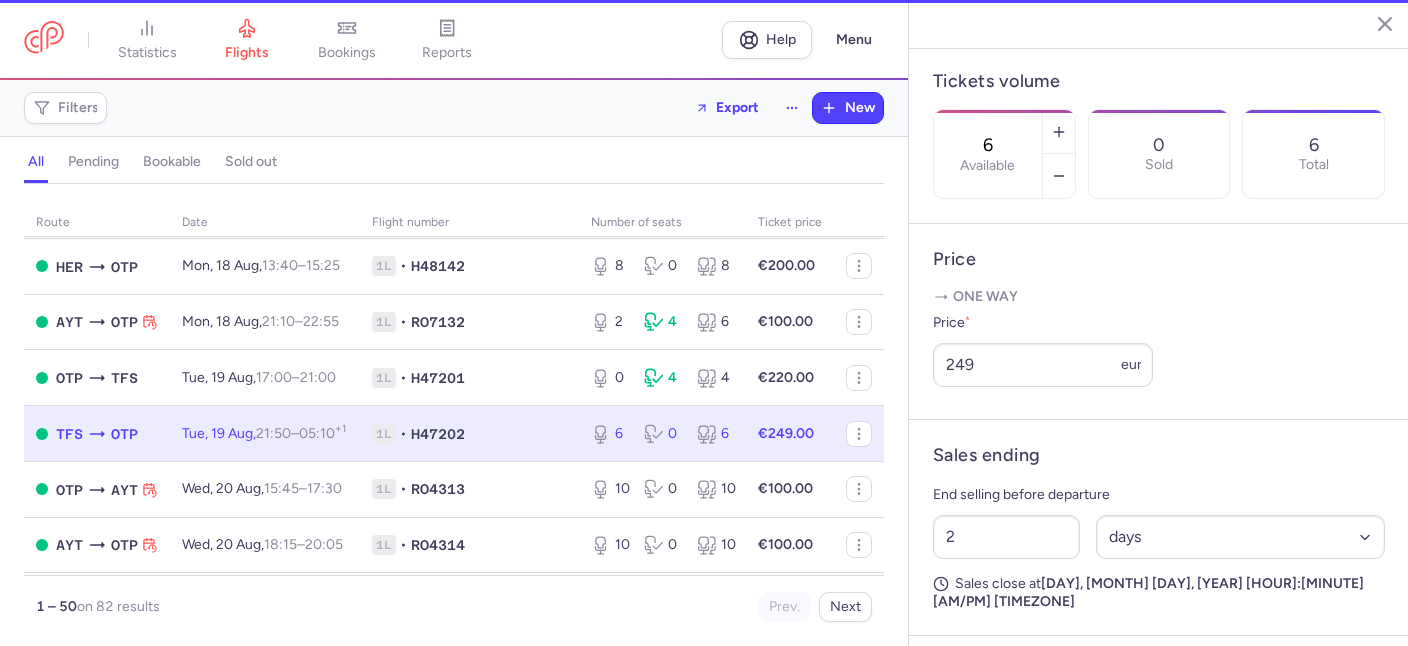 scroll, scrollTop: 555, scrollLeft: 0, axis: vertical 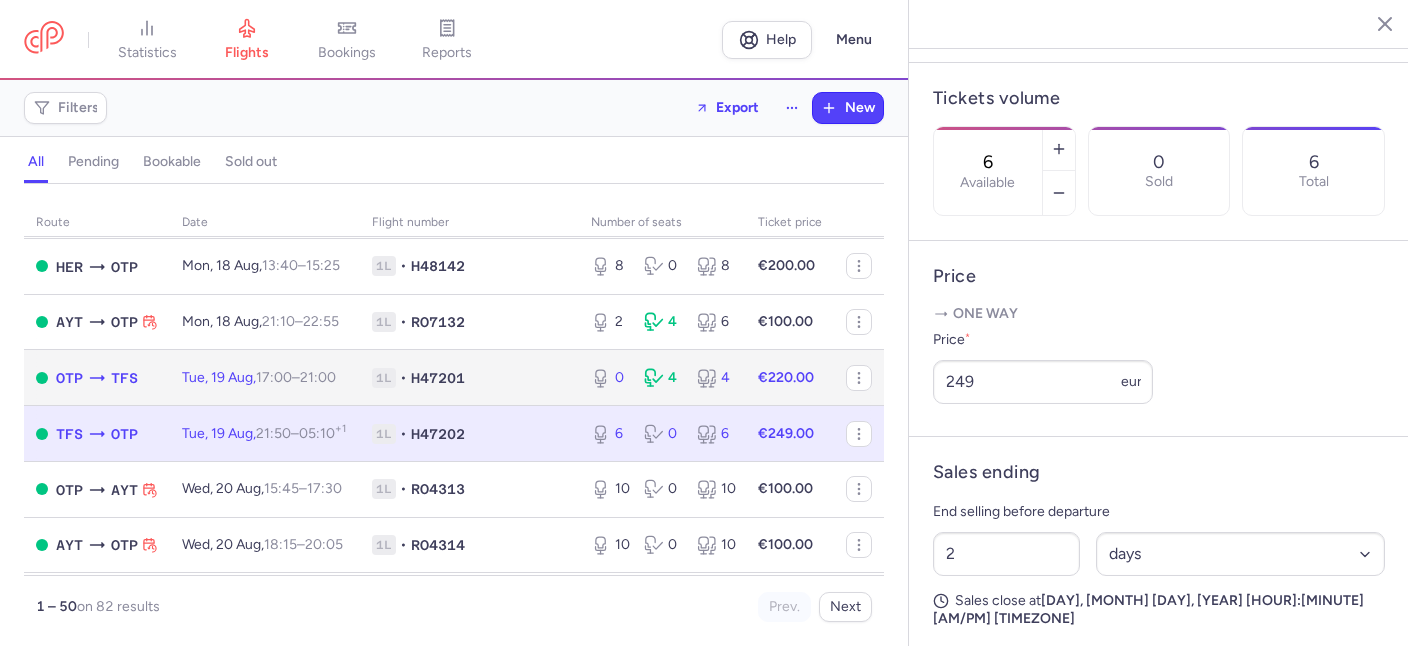 click on "[DAY], [DAY] [MONTH],  [HOUR]:[MINUTE]  –  [HOUR]:[MINUTE]  +0" at bounding box center (265, 378) 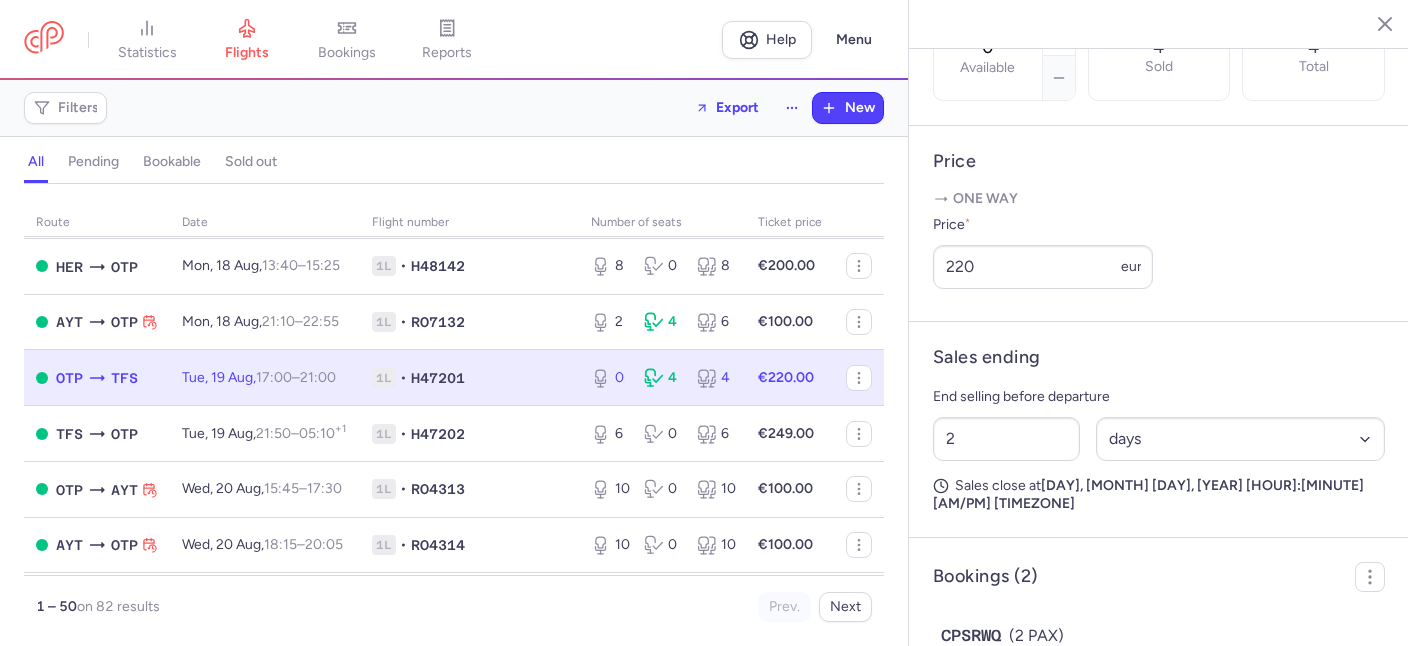 scroll, scrollTop: 759, scrollLeft: 0, axis: vertical 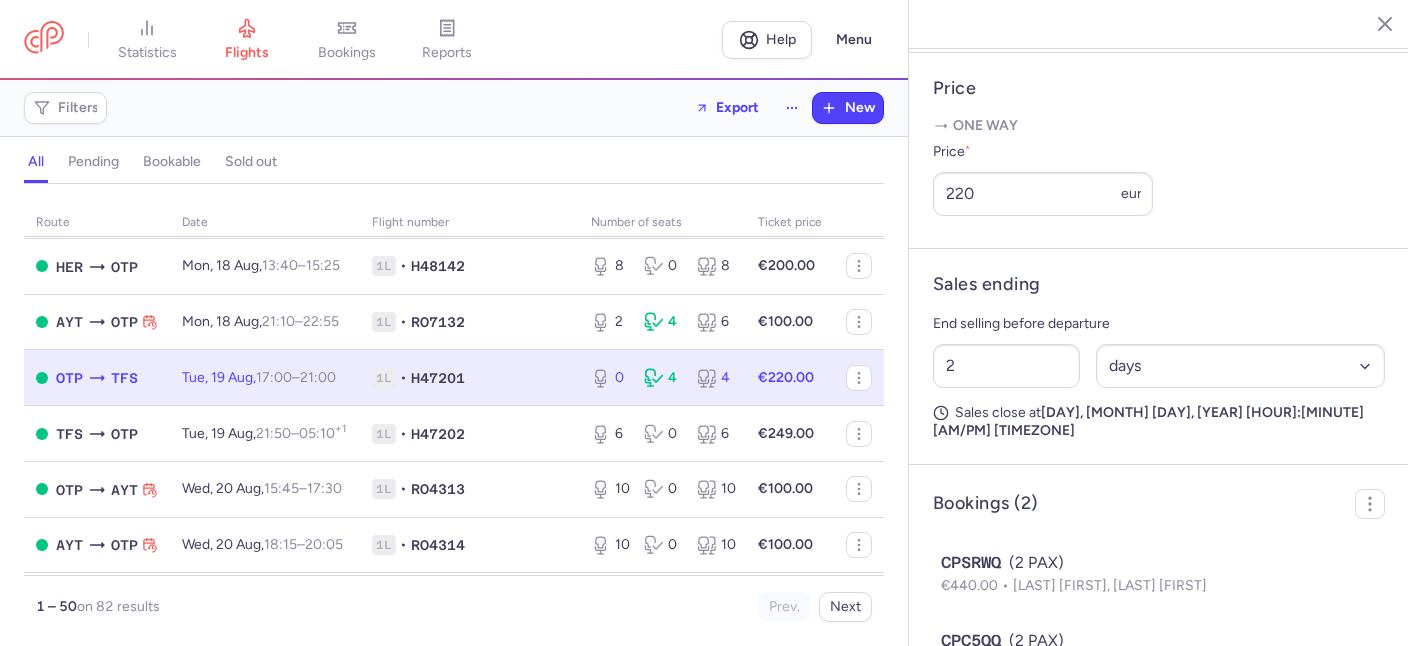 click on "H47201" at bounding box center [438, 378] 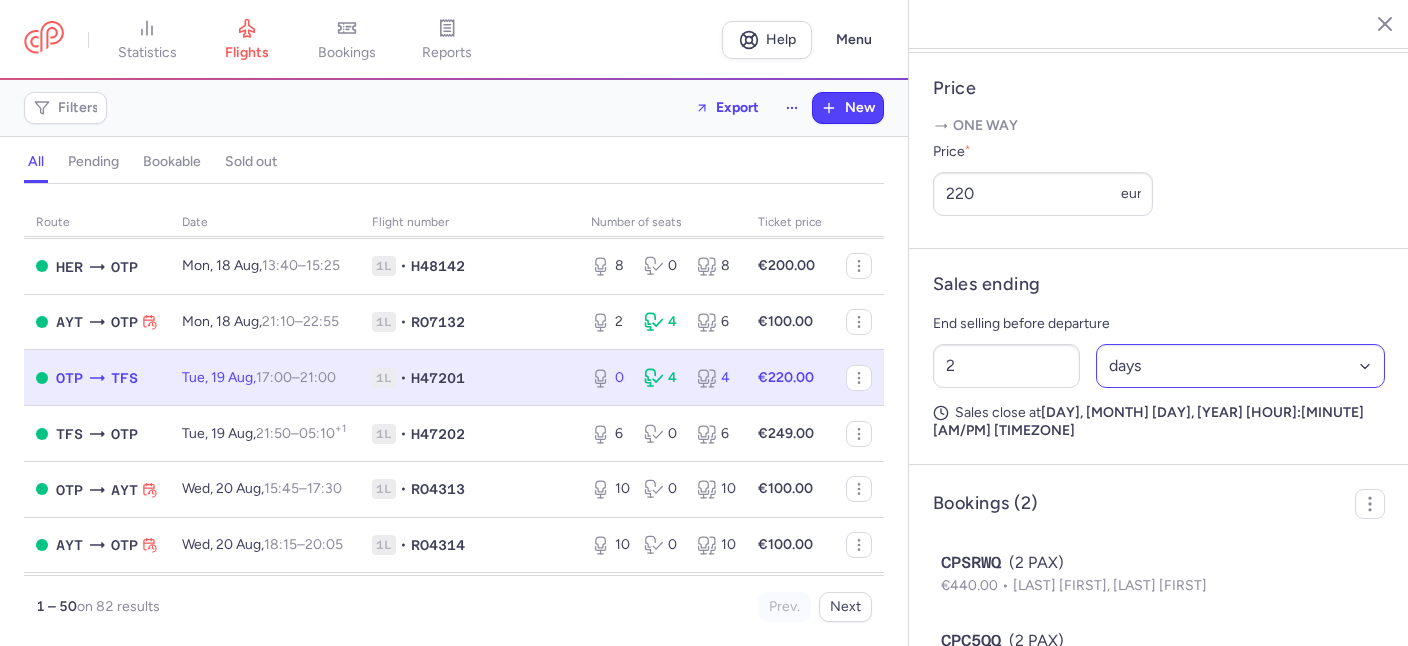 scroll, scrollTop: 416, scrollLeft: 0, axis: vertical 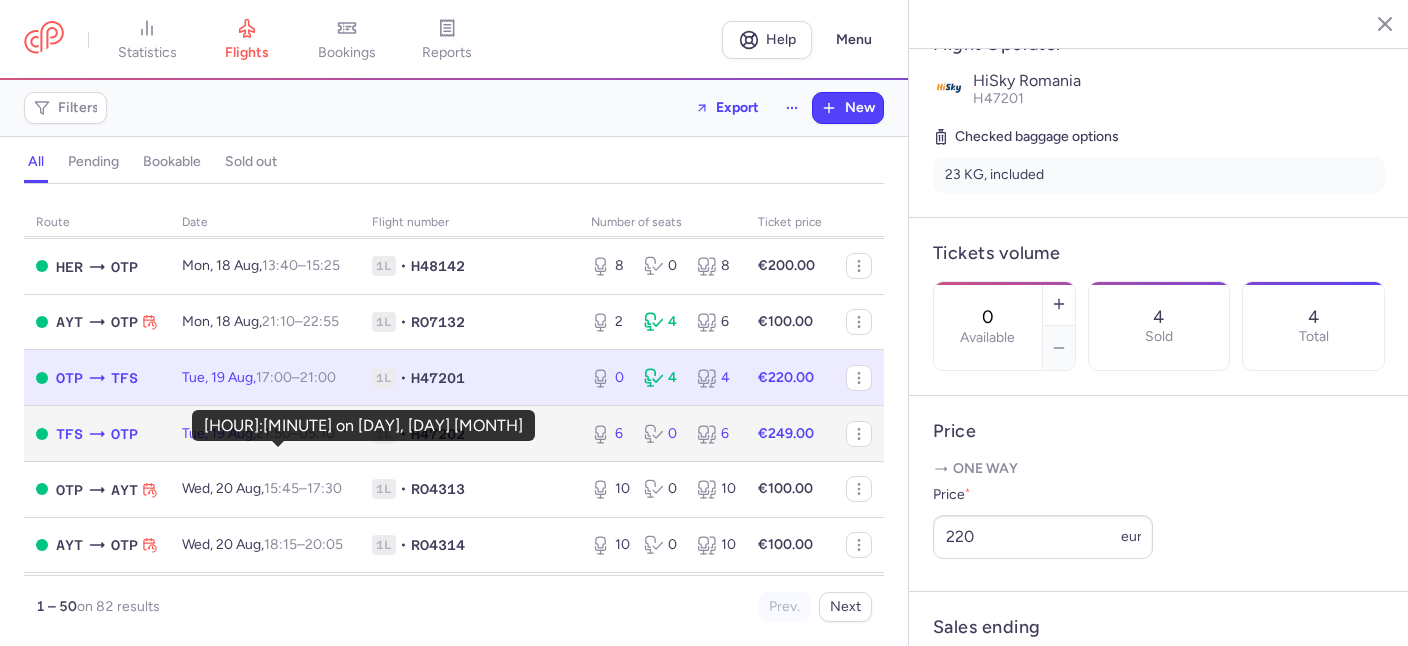 click on "21:50" at bounding box center [273, 433] 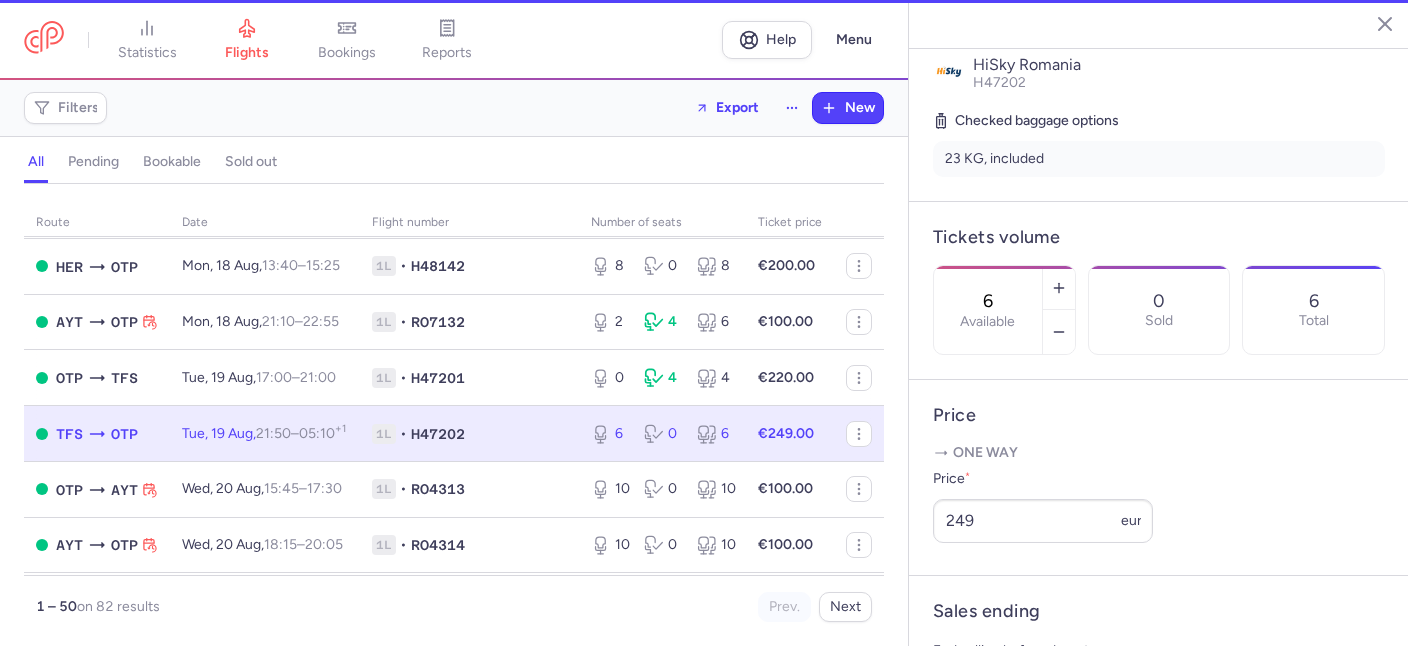 scroll, scrollTop: 400, scrollLeft: 0, axis: vertical 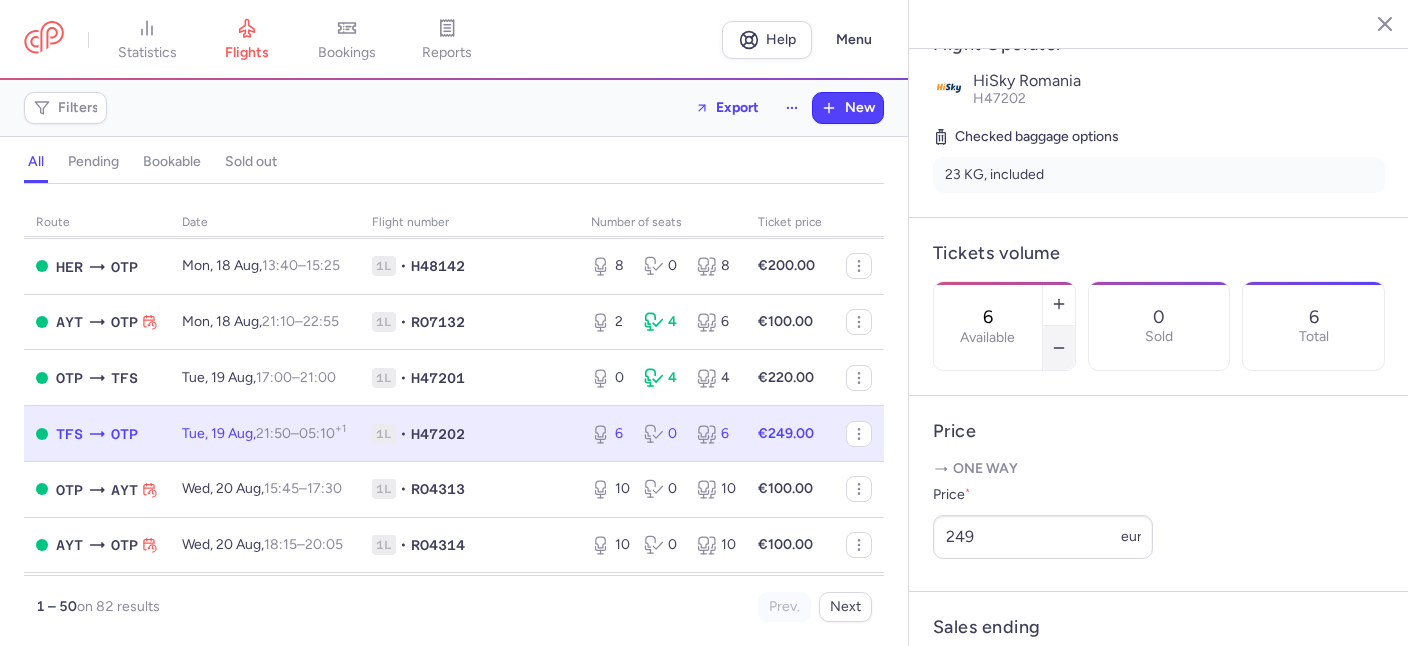 click at bounding box center (1059, 348) 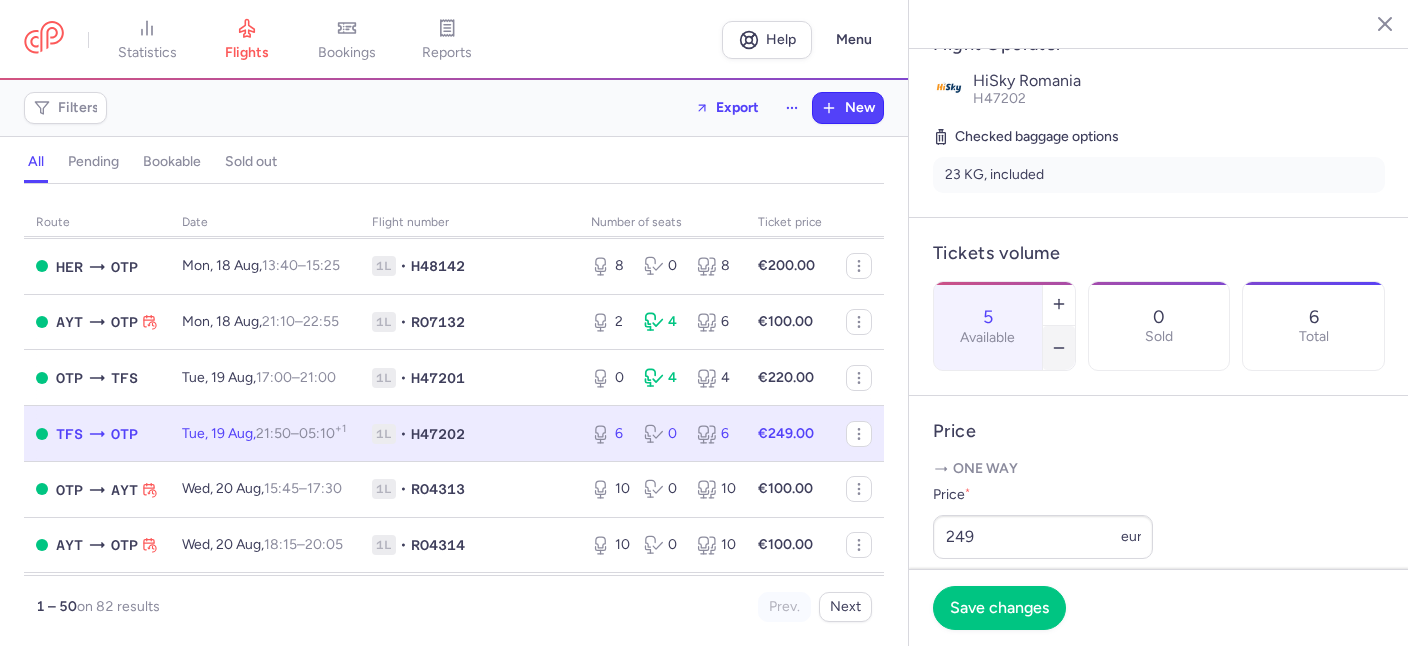 click at bounding box center [1059, 348] 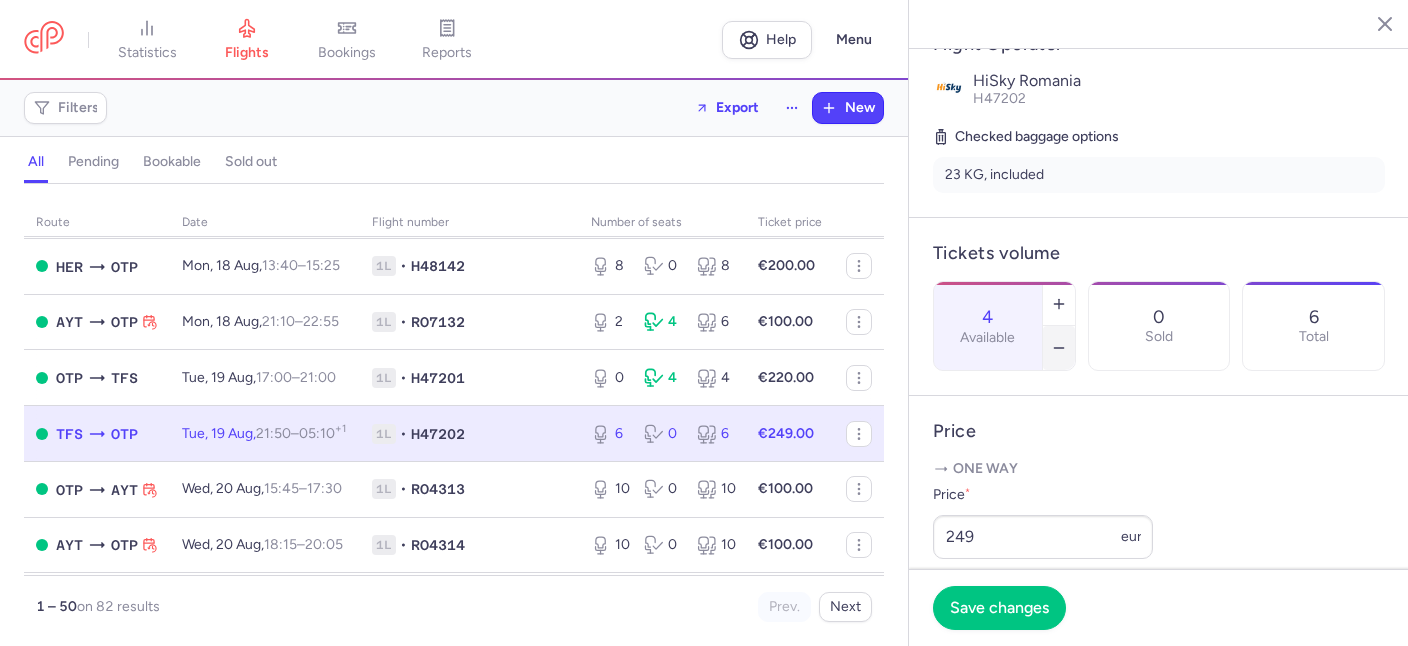 click at bounding box center (1059, 348) 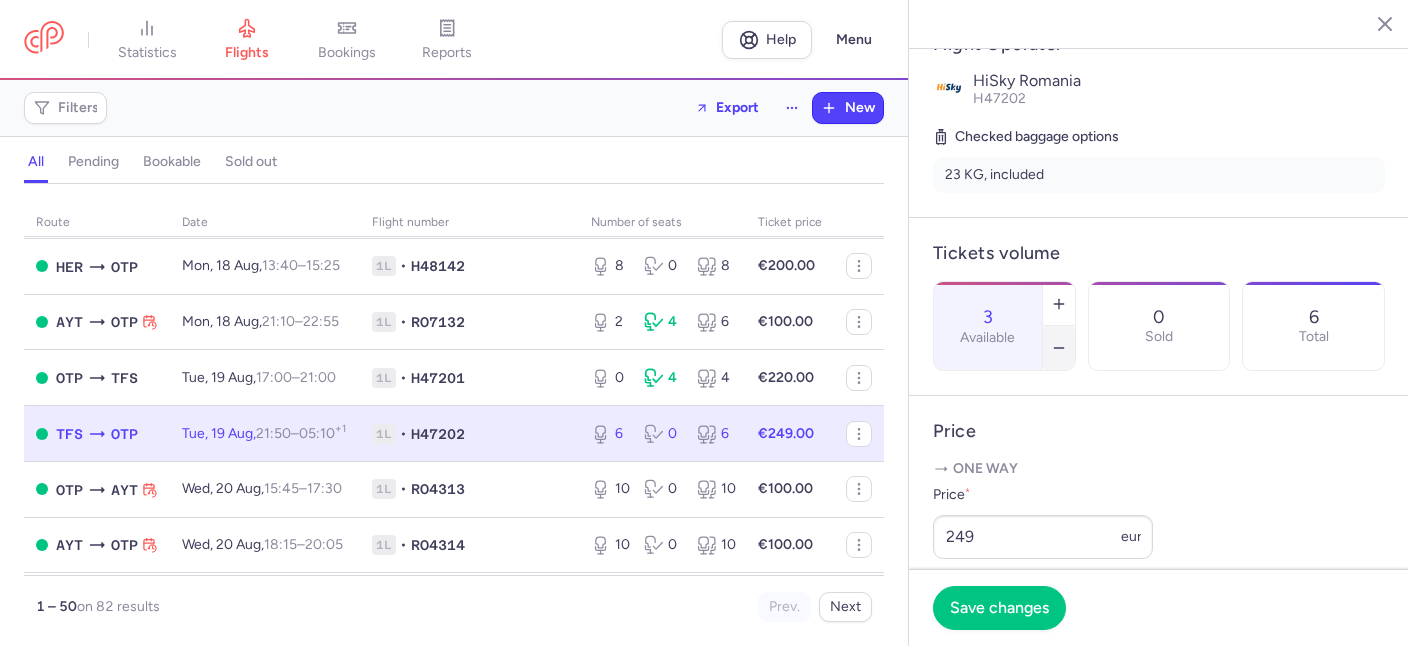 click at bounding box center (1059, 348) 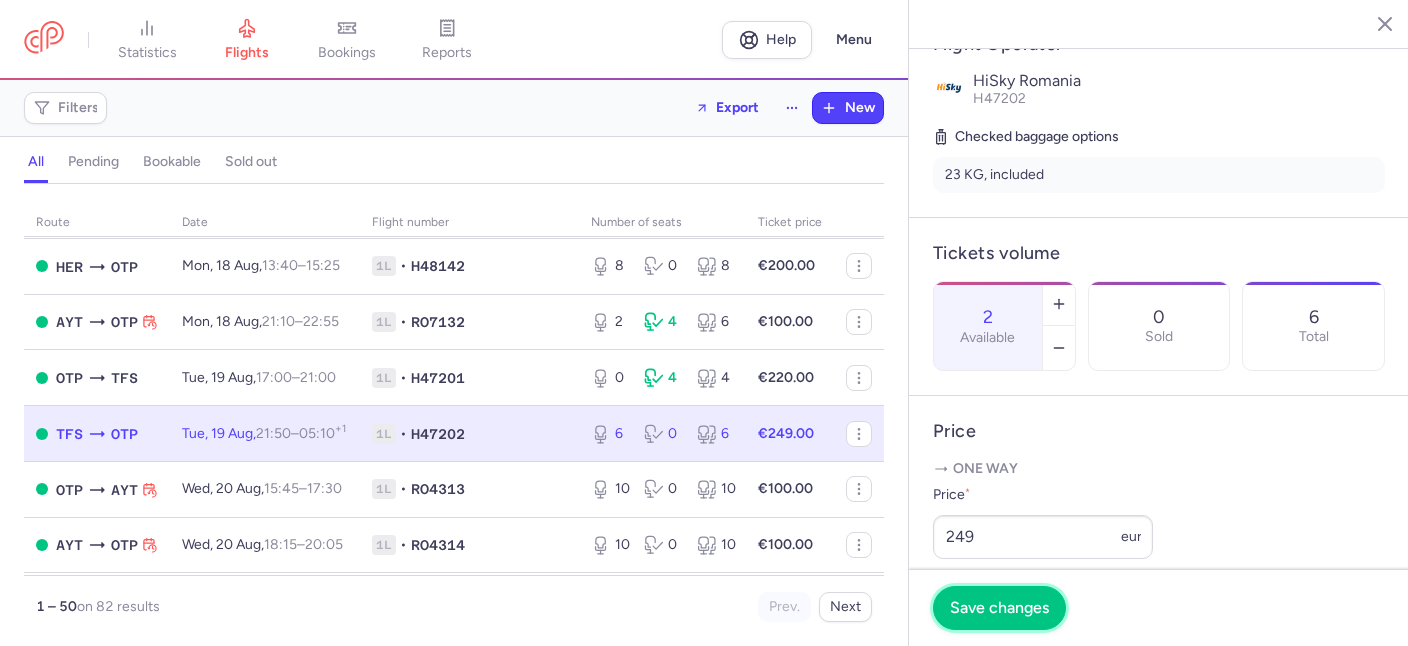 drag, startPoint x: 994, startPoint y: 606, endPoint x: 1055, endPoint y: 586, distance: 64.195015 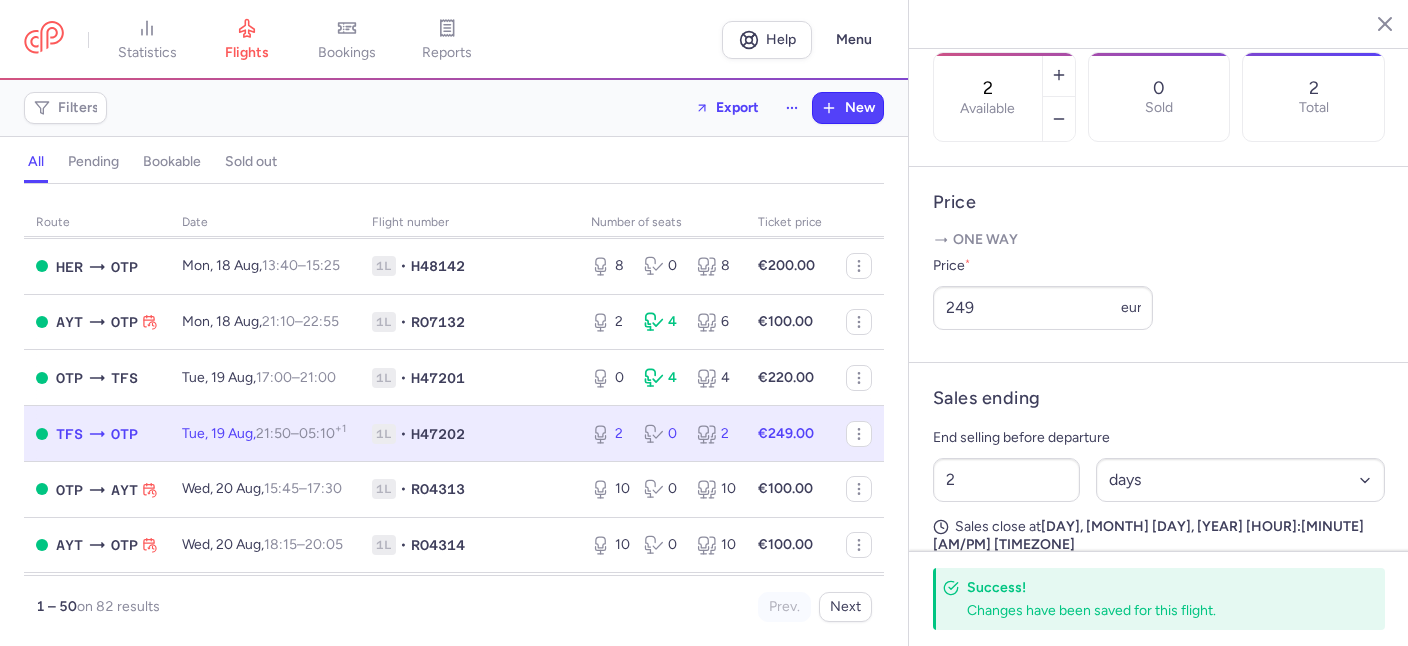scroll, scrollTop: 723, scrollLeft: 0, axis: vertical 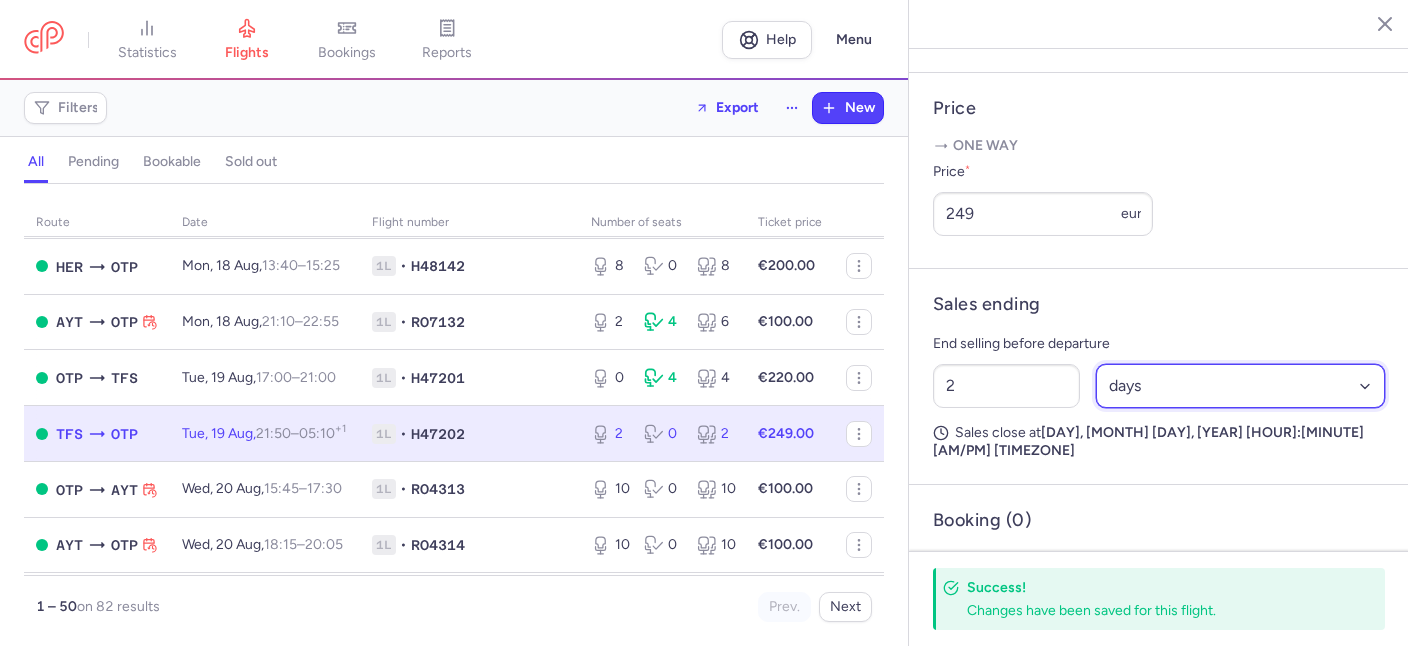 click on "Select an option hours days" at bounding box center [1241, 386] 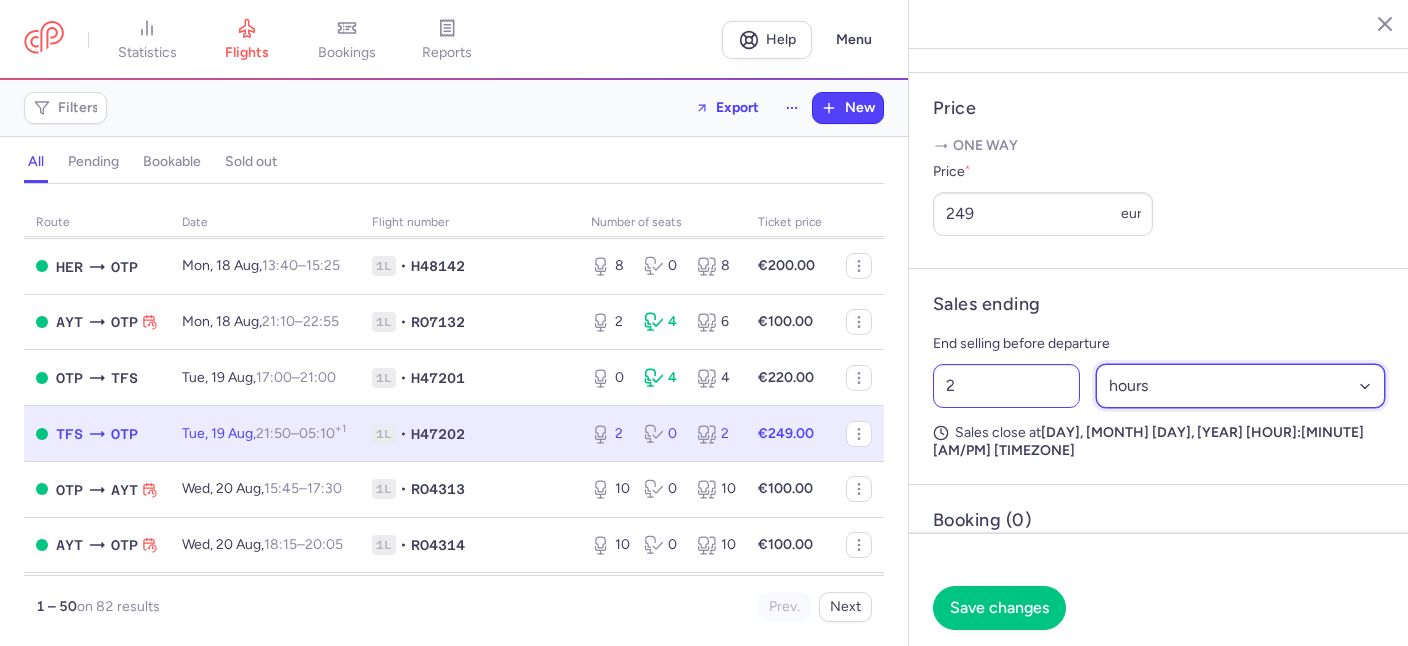 scroll, scrollTop: 705, scrollLeft: 0, axis: vertical 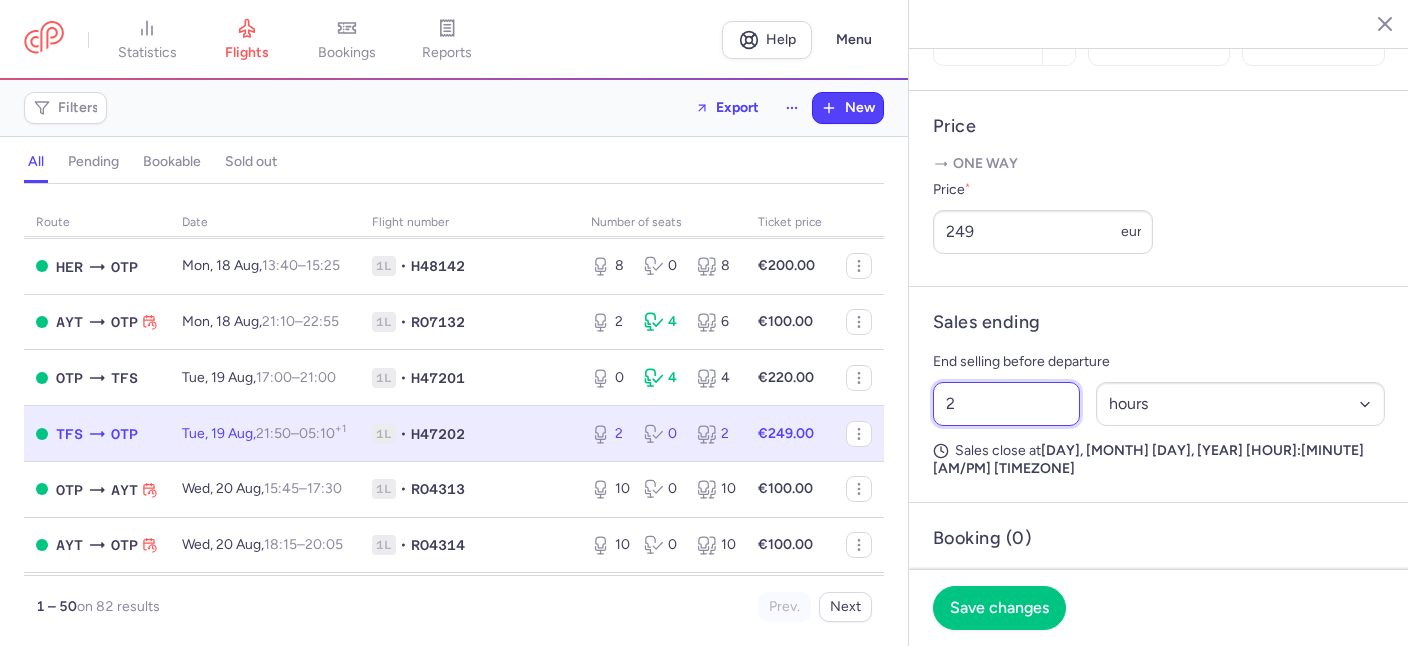 drag, startPoint x: 991, startPoint y: 340, endPoint x: 906, endPoint y: 347, distance: 85.28775 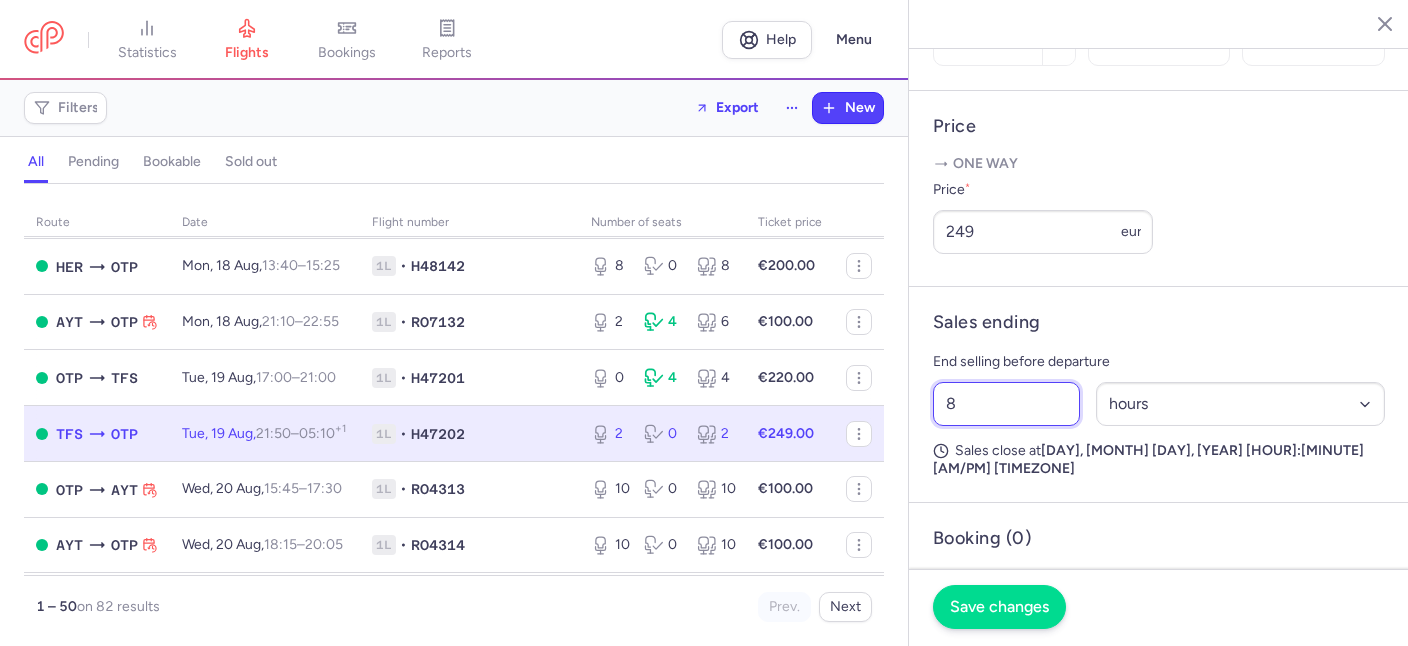 type on "8" 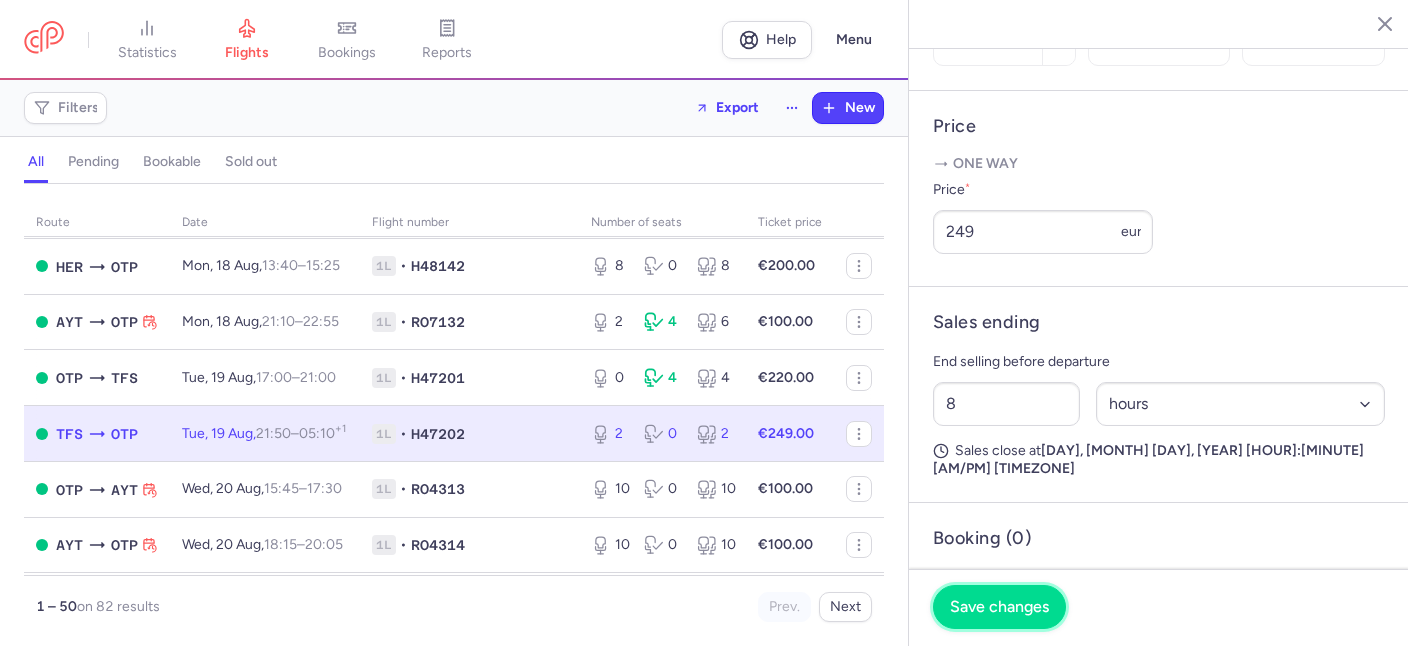 click on "Save changes" at bounding box center [999, 607] 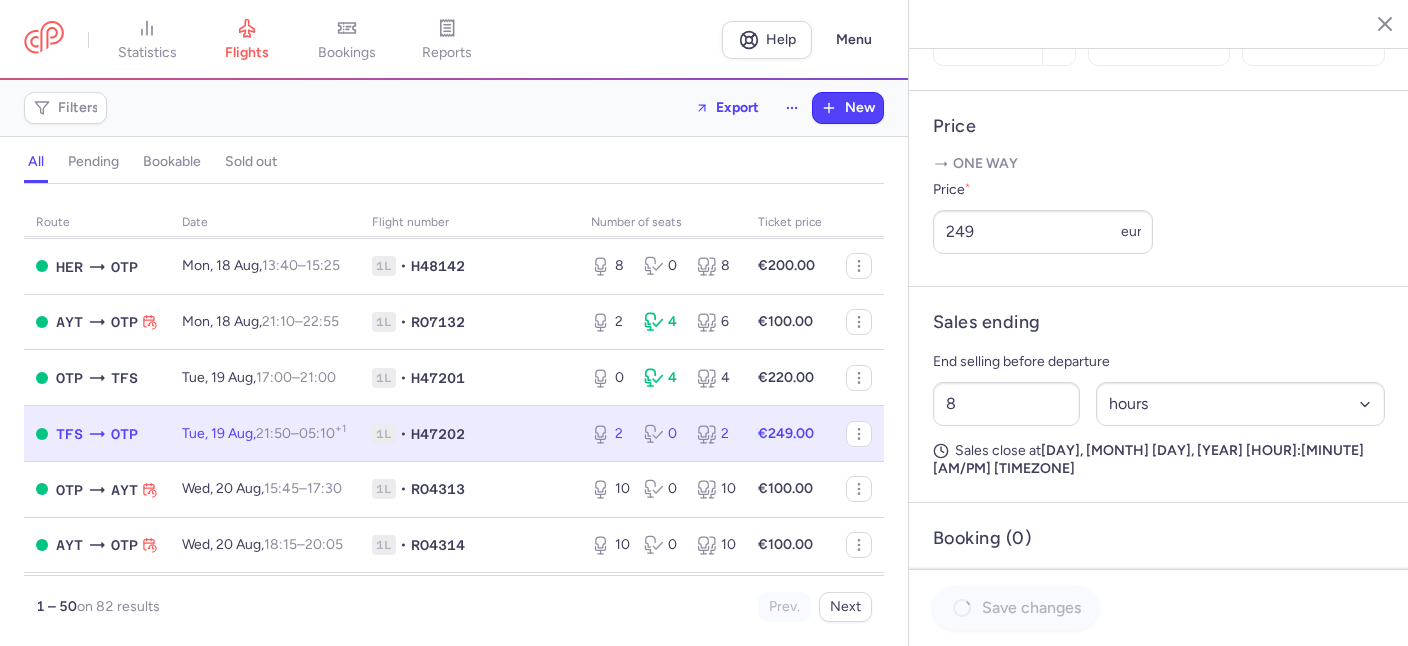 scroll, scrollTop: 682, scrollLeft: 0, axis: vertical 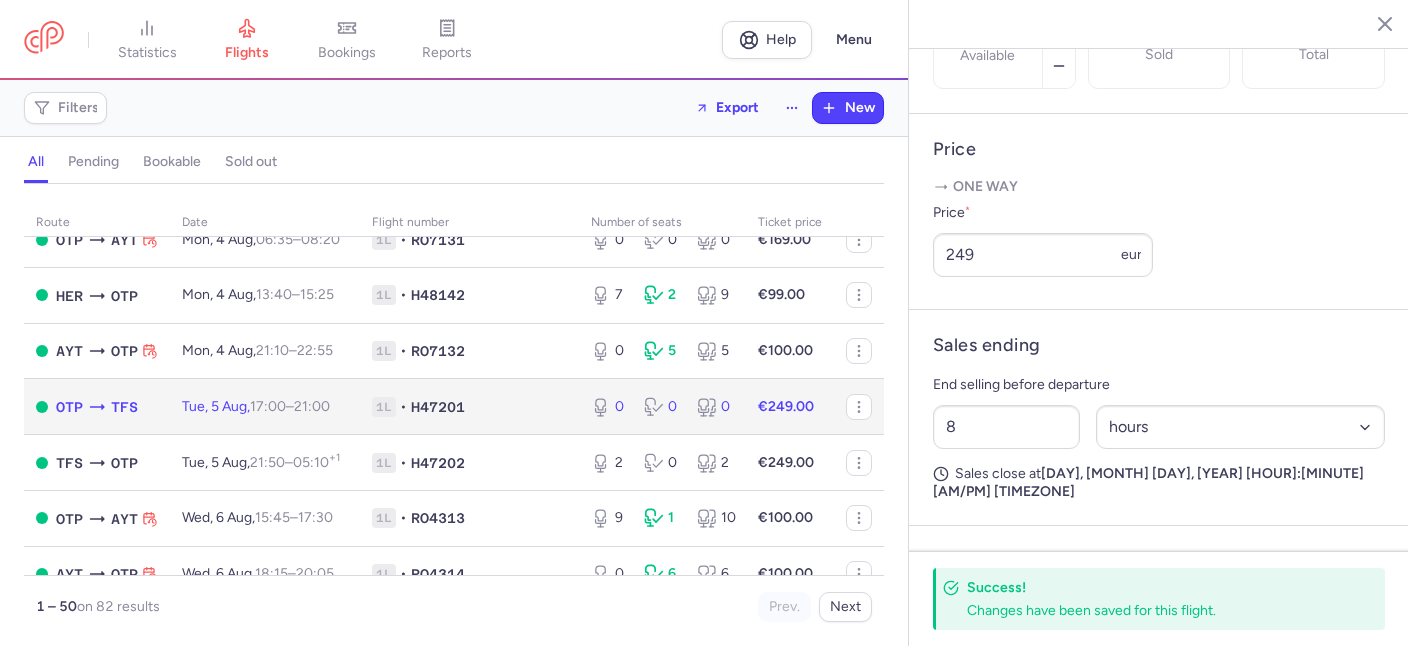 click on "17:00" at bounding box center (268, 406) 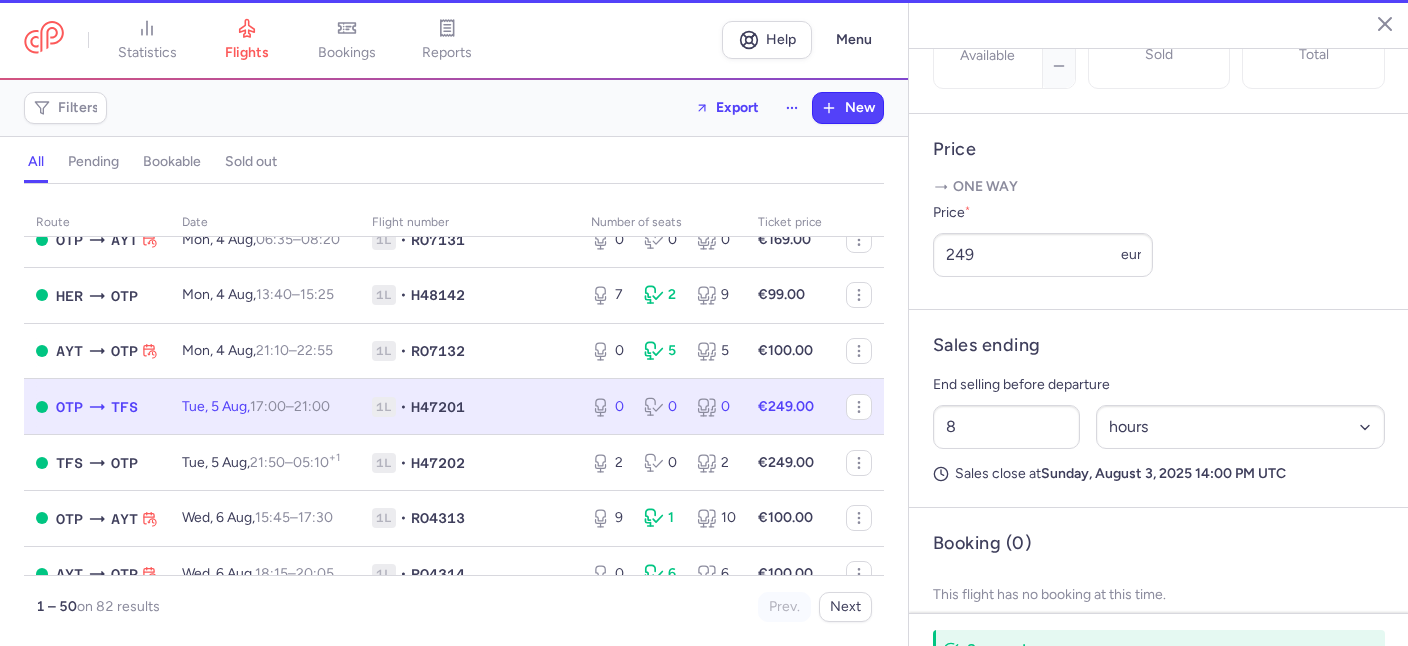 type on "0" 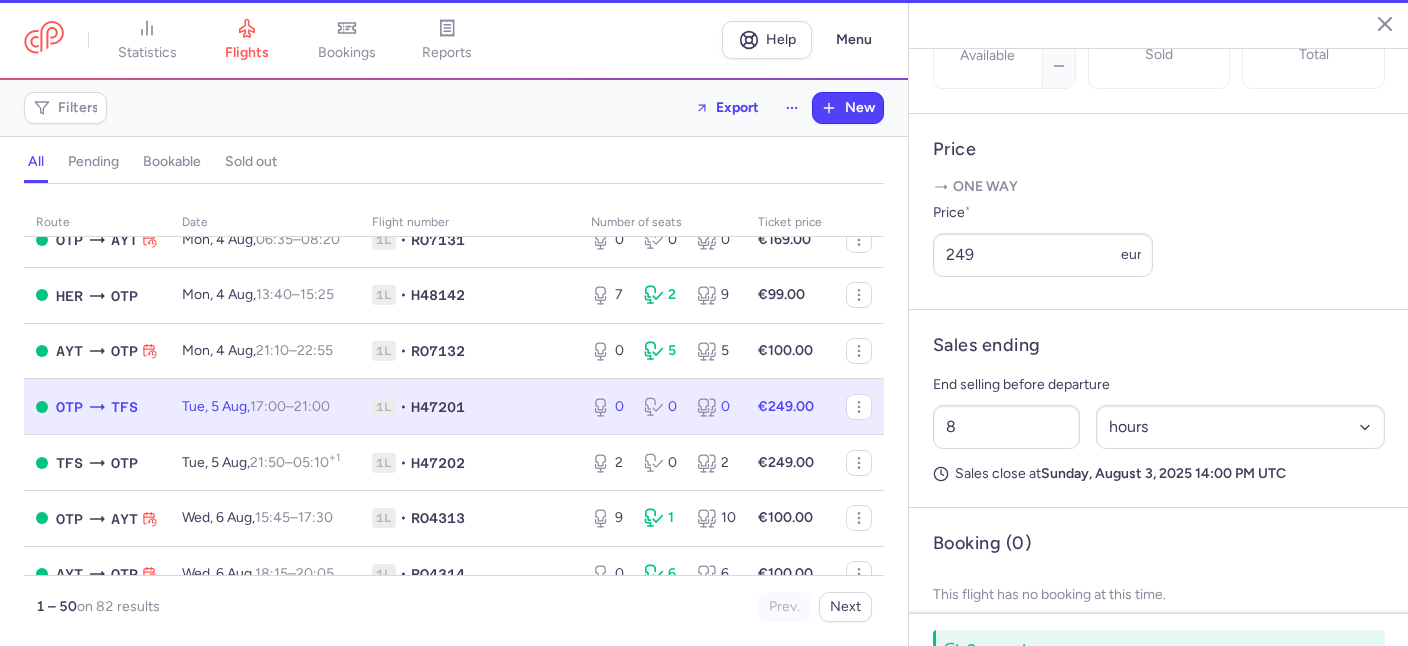 type on "2" 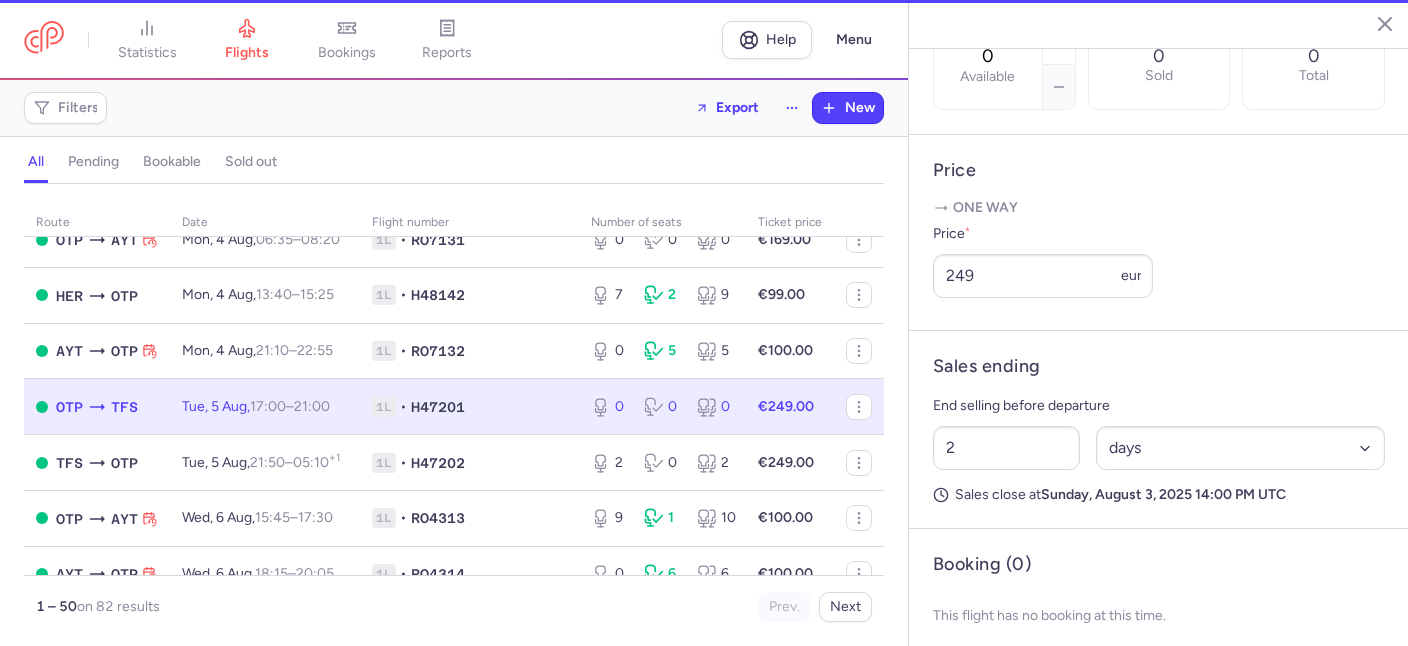 scroll, scrollTop: 629, scrollLeft: 0, axis: vertical 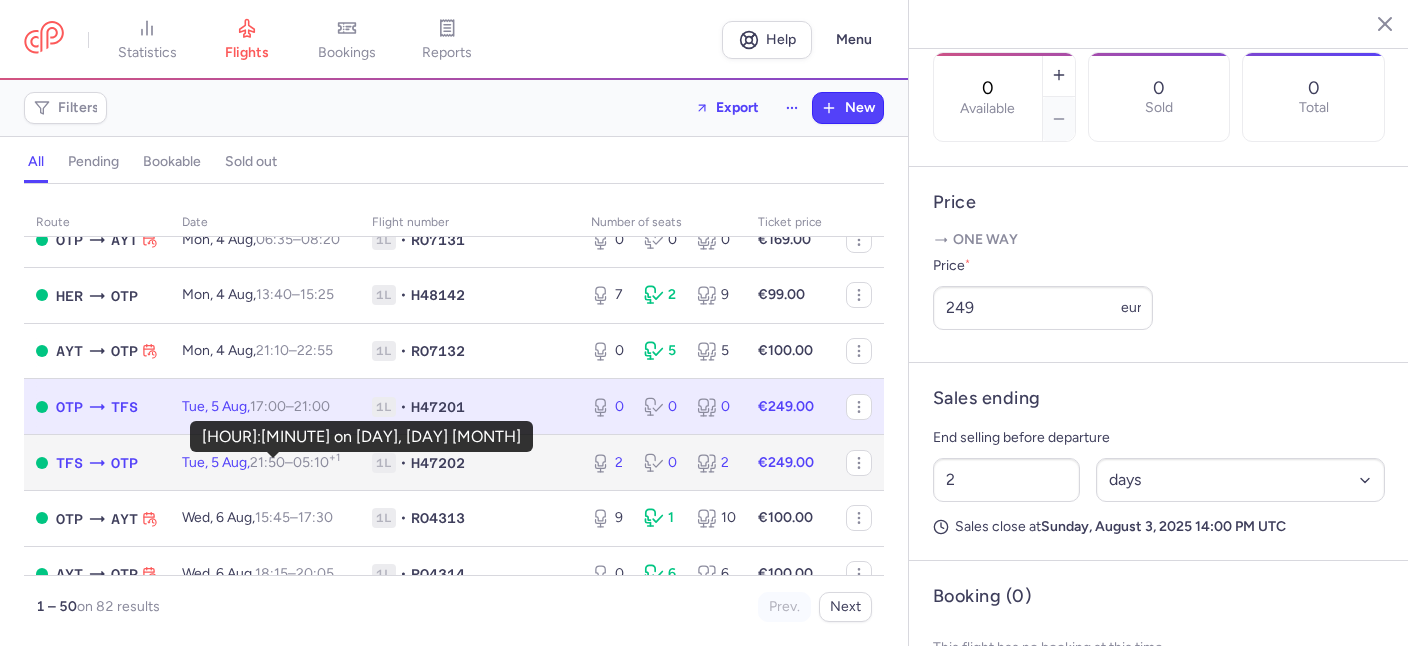 click on "21:50" at bounding box center [267, 462] 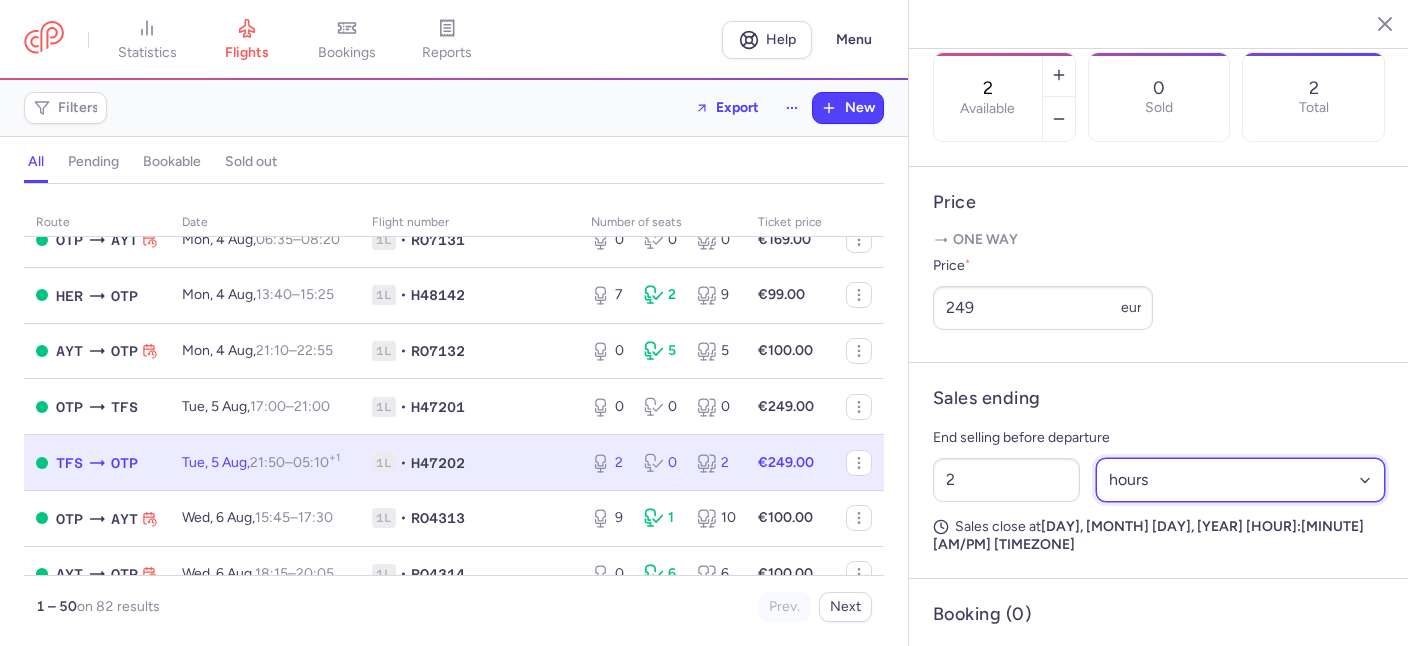 click on "Select an option hours days" at bounding box center [1241, 480] 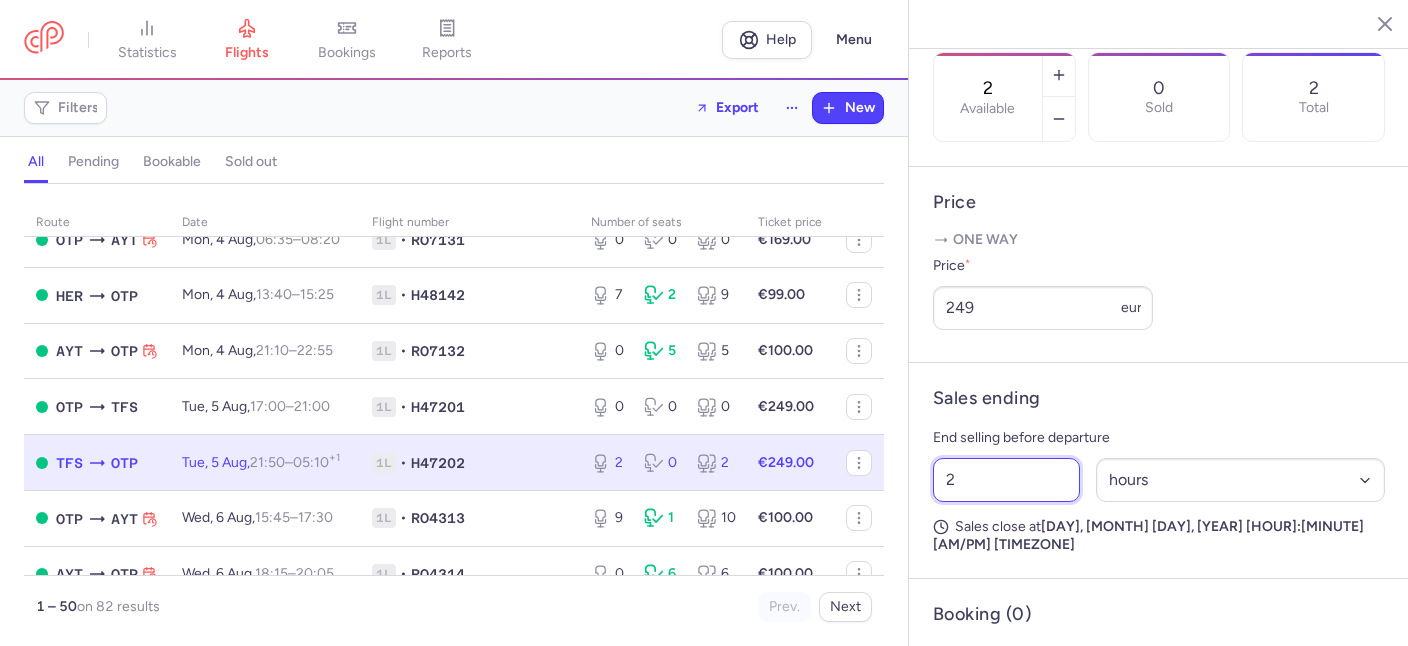 drag, startPoint x: 1005, startPoint y: 439, endPoint x: 892, endPoint y: 426, distance: 113.74533 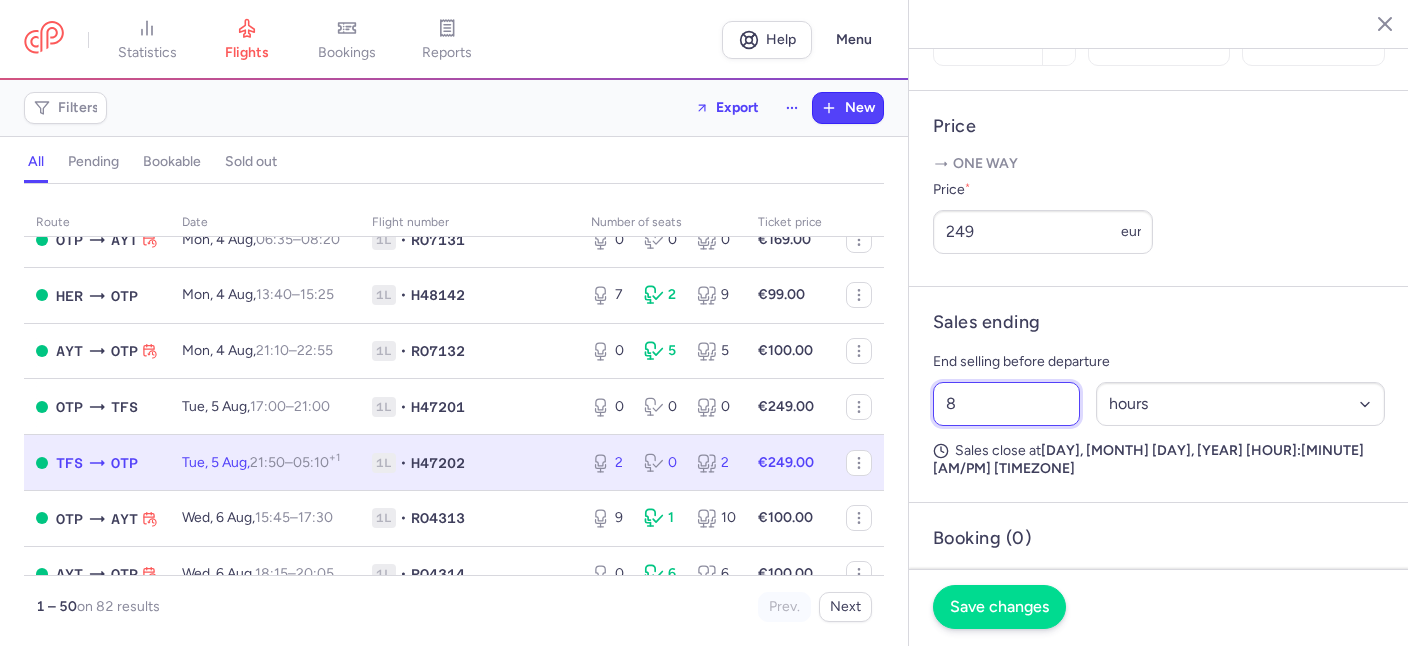 type on "8" 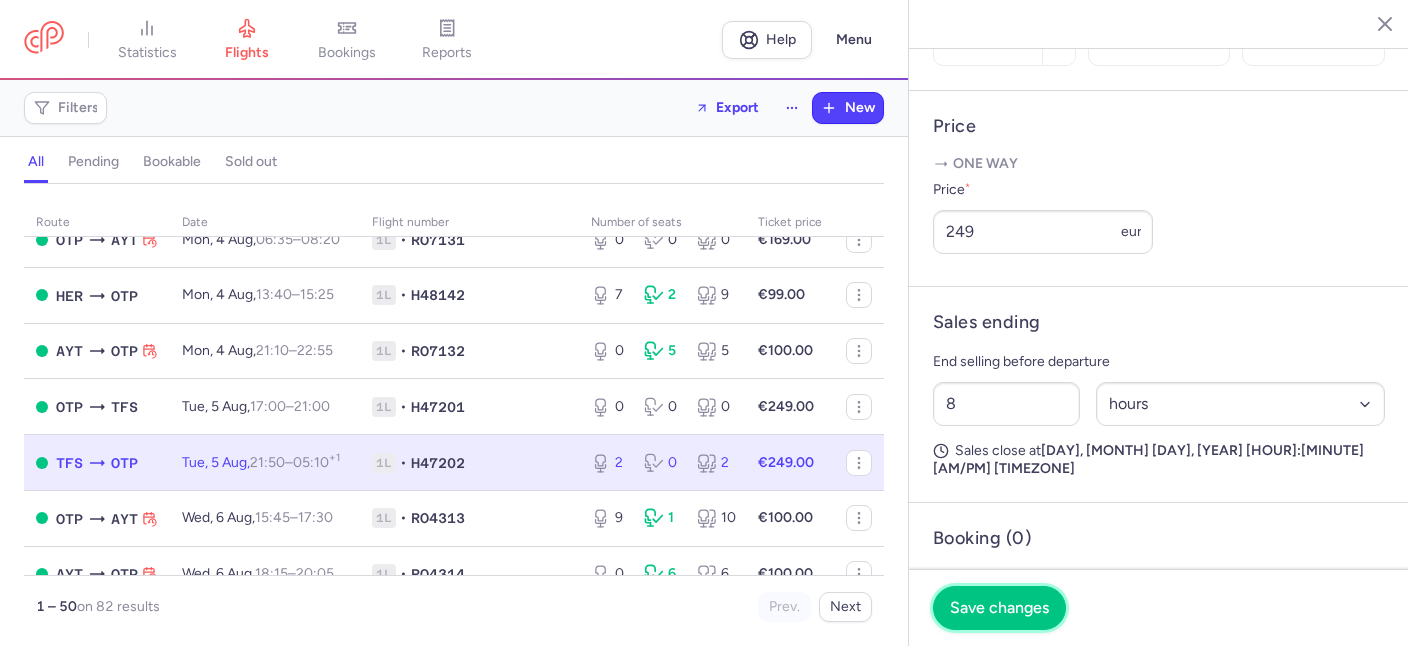drag, startPoint x: 1022, startPoint y: 595, endPoint x: 1039, endPoint y: 529, distance: 68.154236 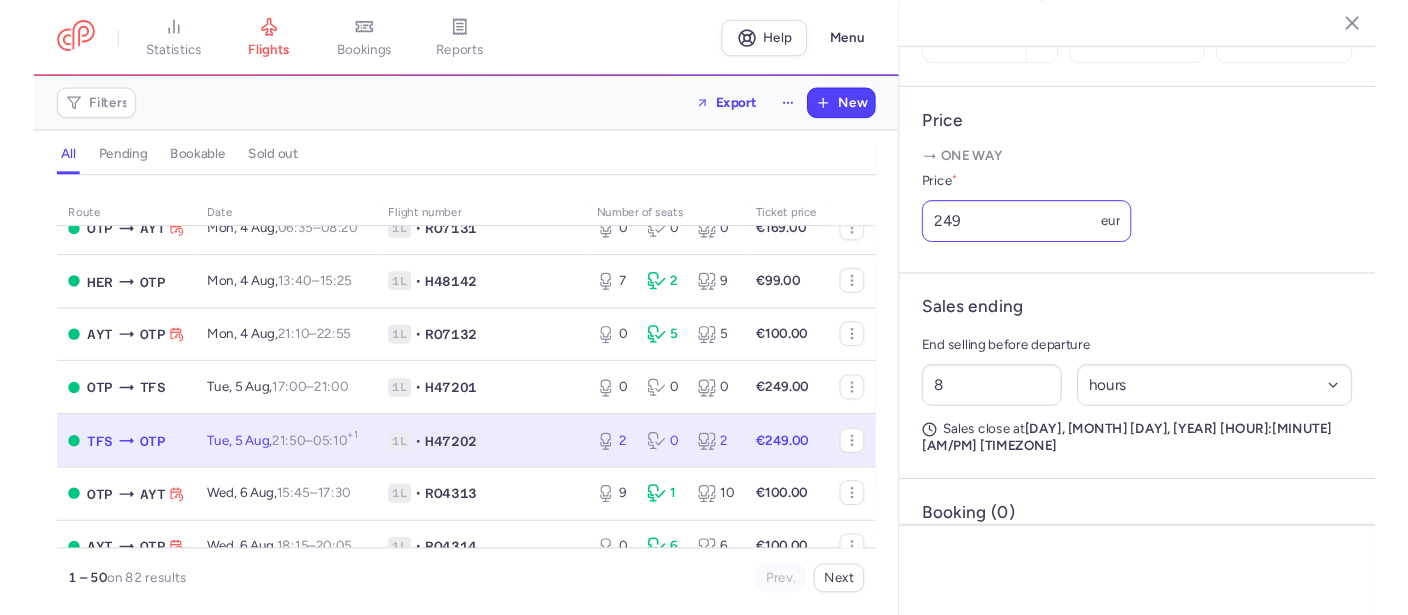 scroll, scrollTop: 682, scrollLeft: 0, axis: vertical 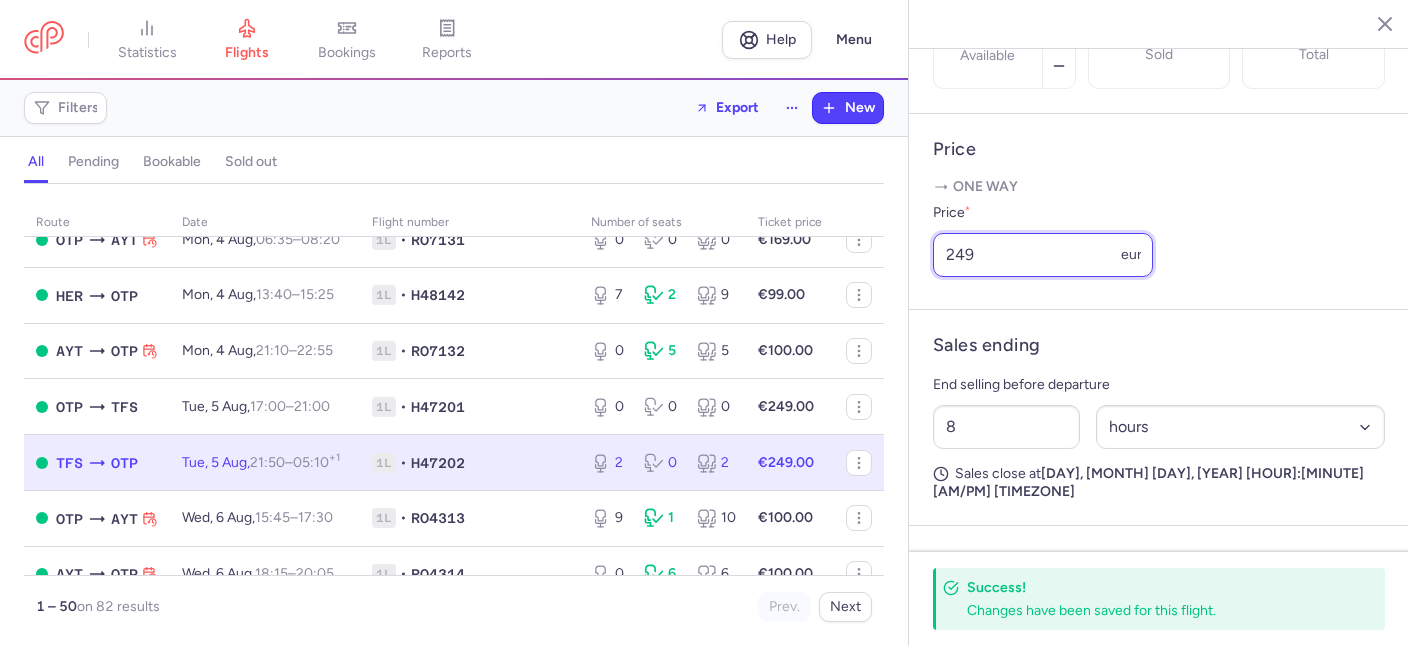 drag, startPoint x: 1005, startPoint y: 208, endPoint x: 877, endPoint y: 188, distance: 129.55309 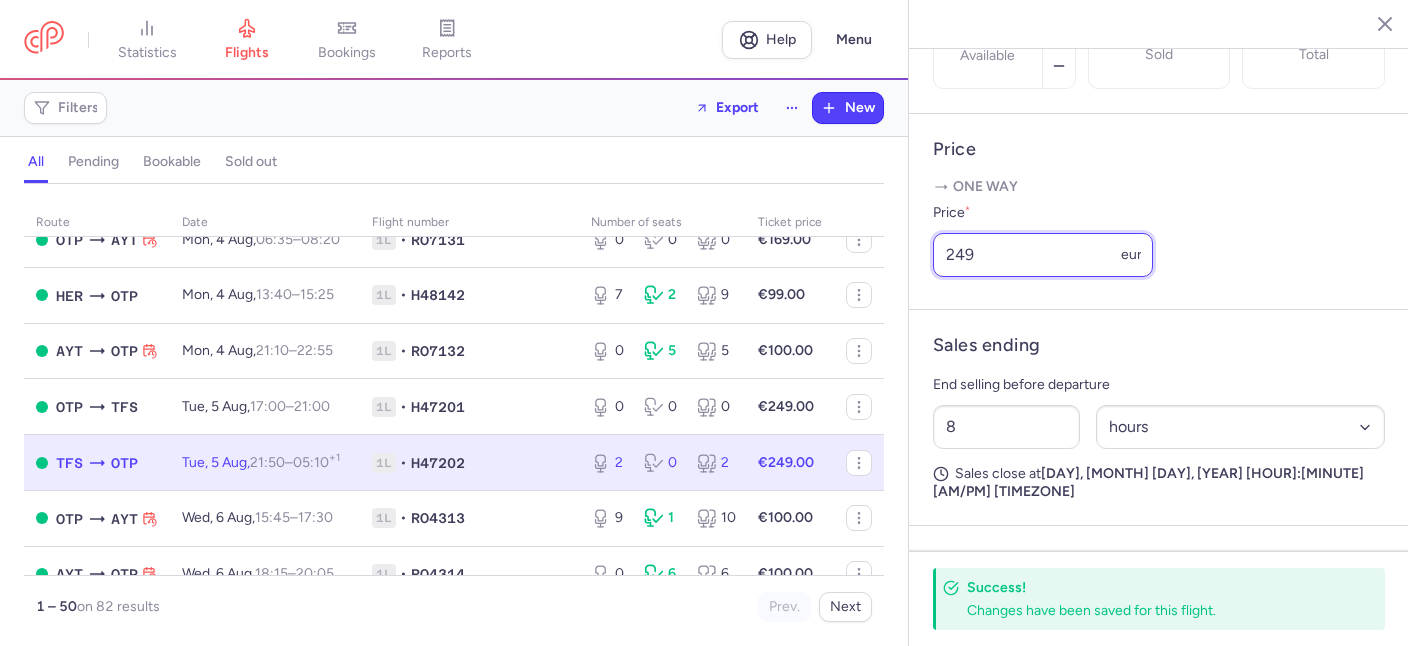 click on "249" at bounding box center [1043, 255] 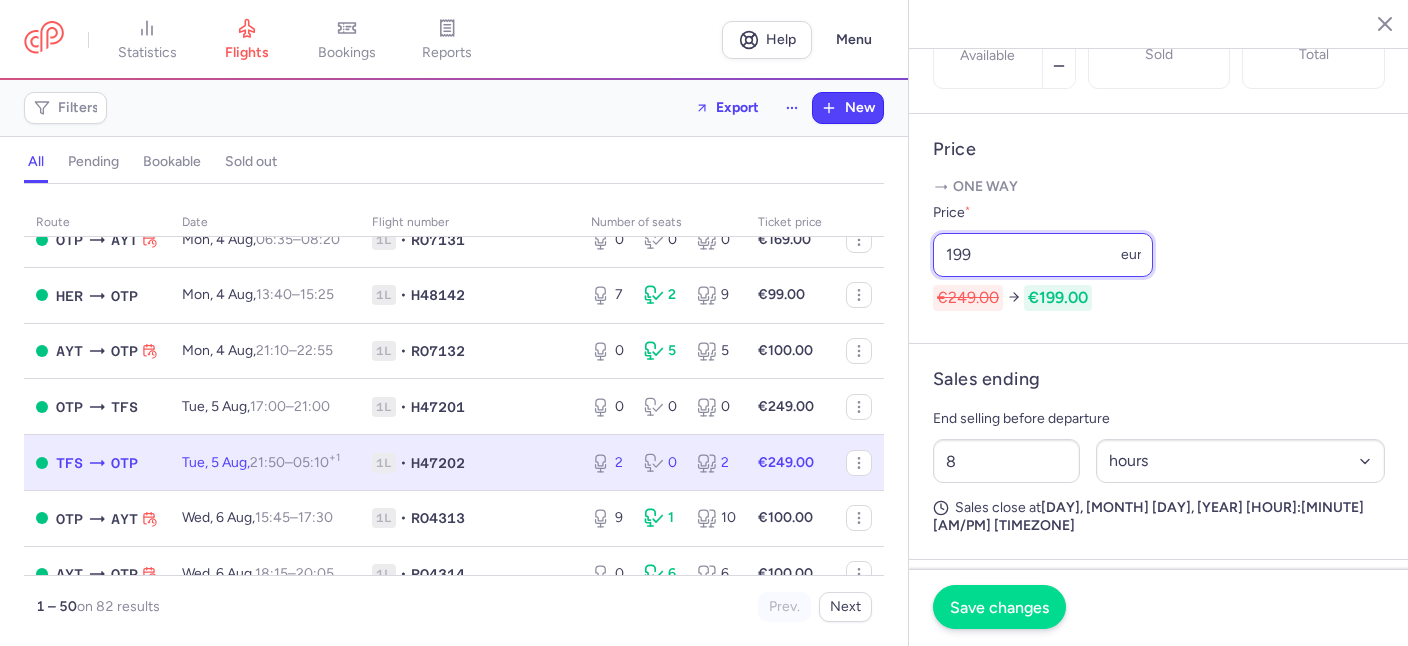 type on "199" 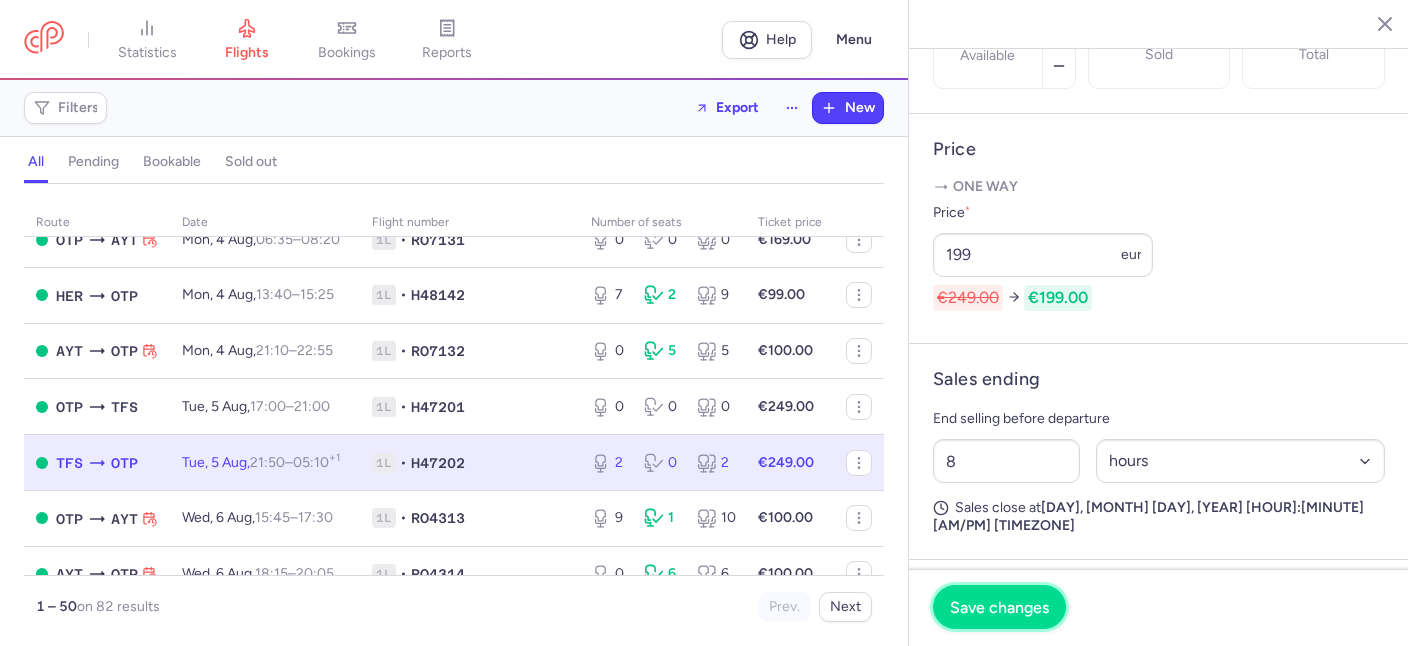 click on "Save changes" at bounding box center [999, 607] 